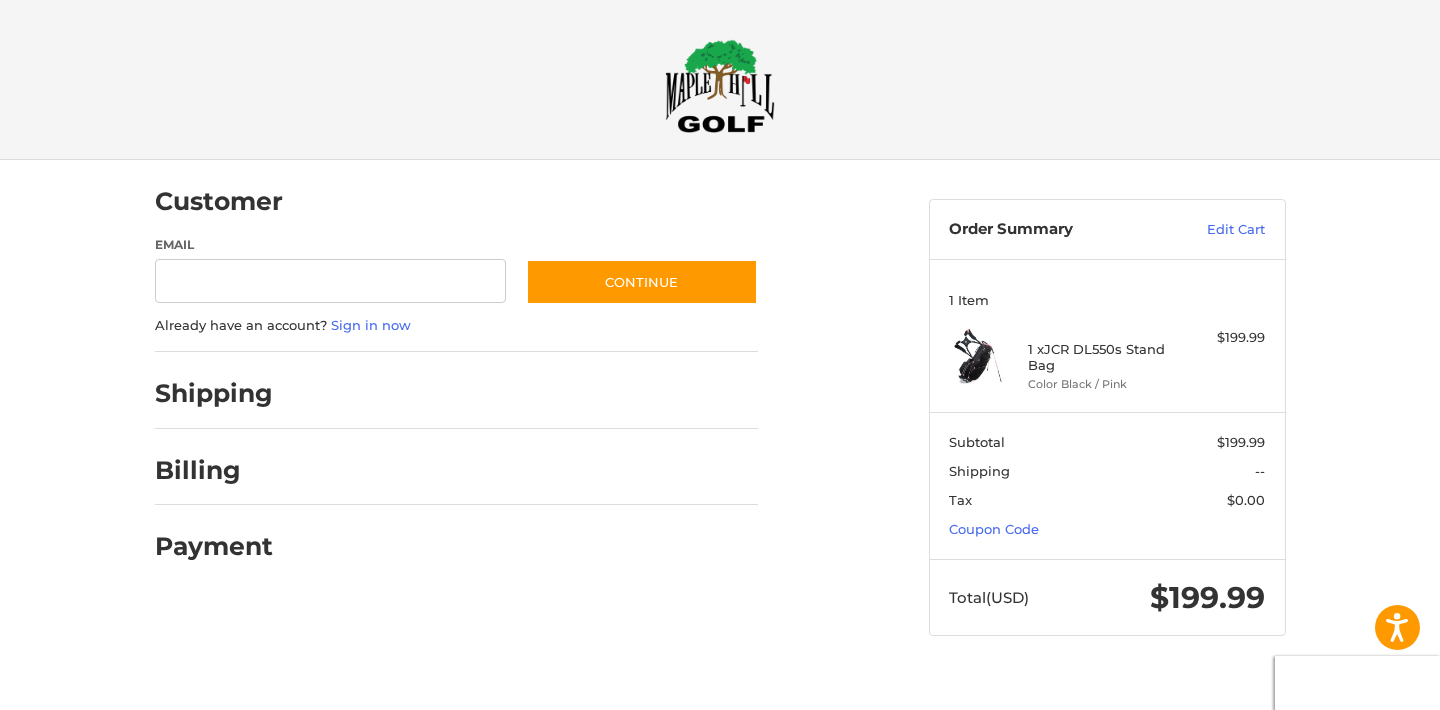 scroll, scrollTop: 0, scrollLeft: 0, axis: both 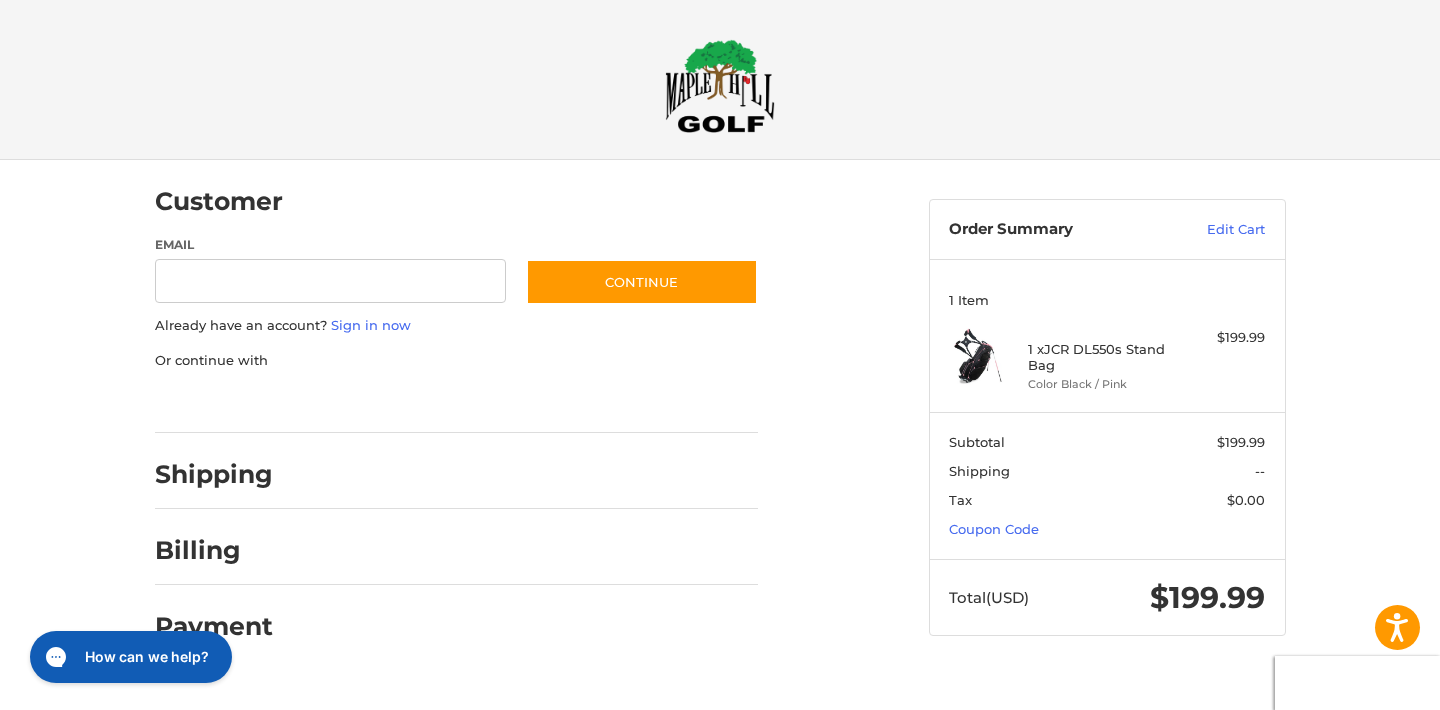 click on "Email" at bounding box center [331, 281] 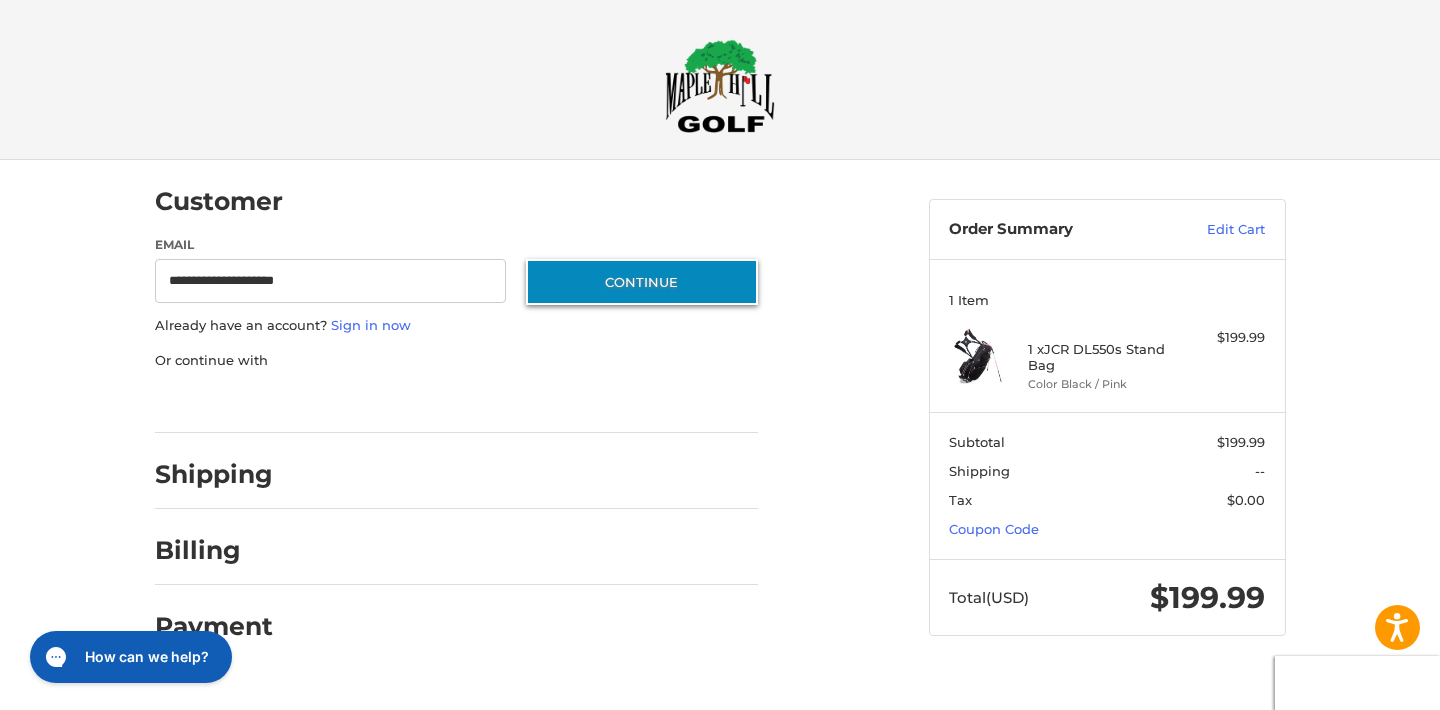 click on "Continue" at bounding box center (642, 282) 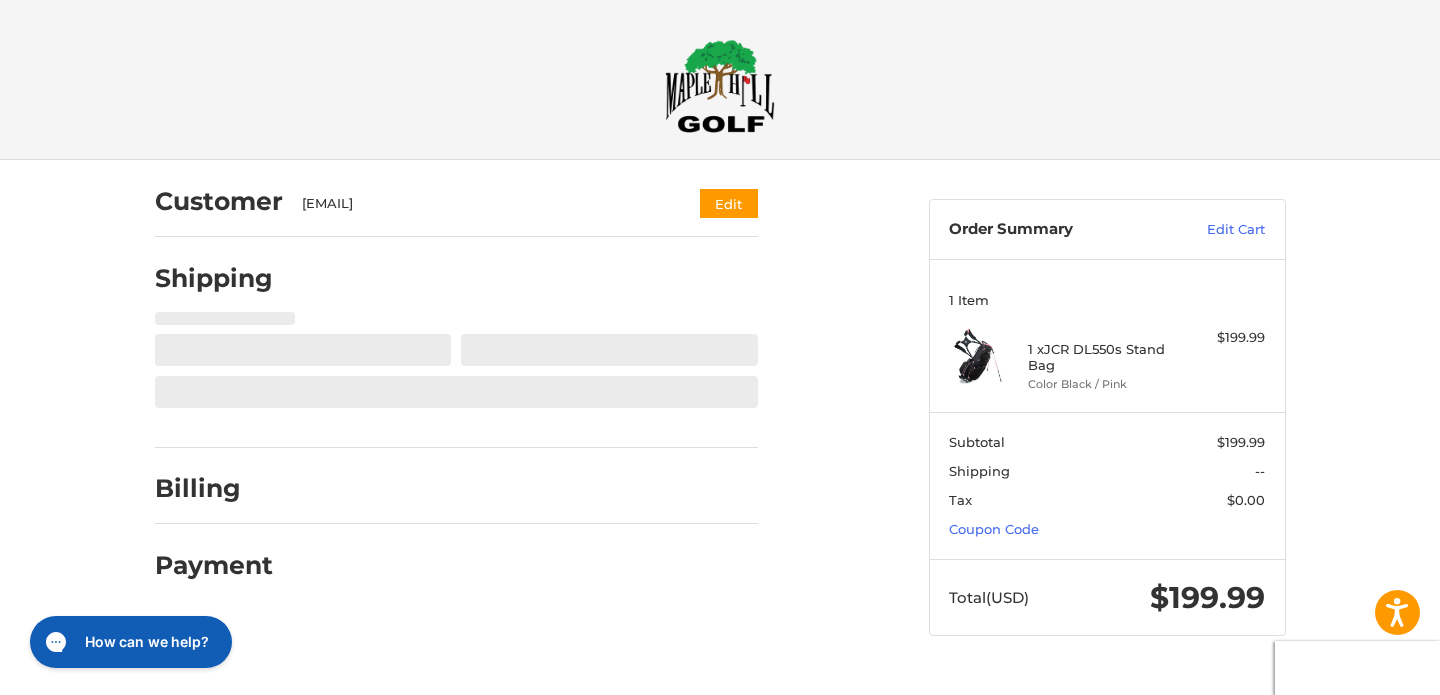 select on "**" 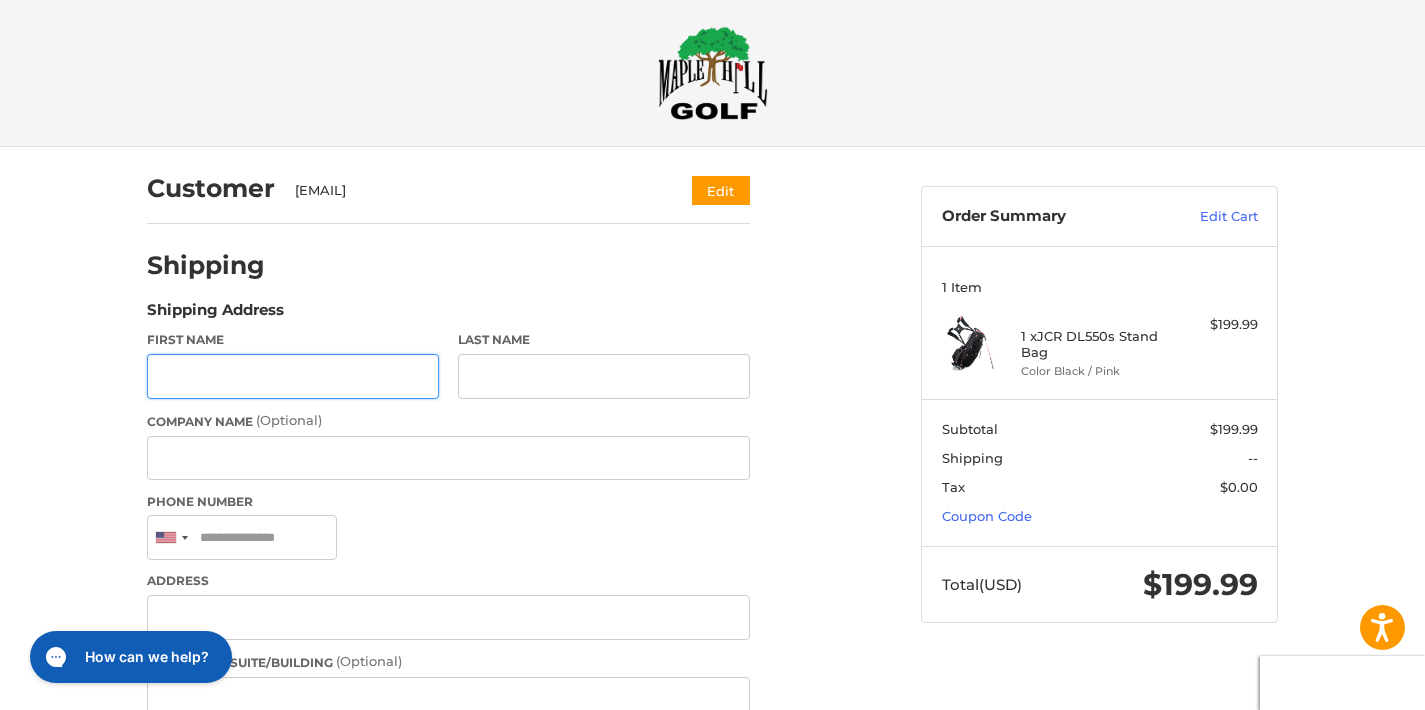 scroll, scrollTop: 0, scrollLeft: 0, axis: both 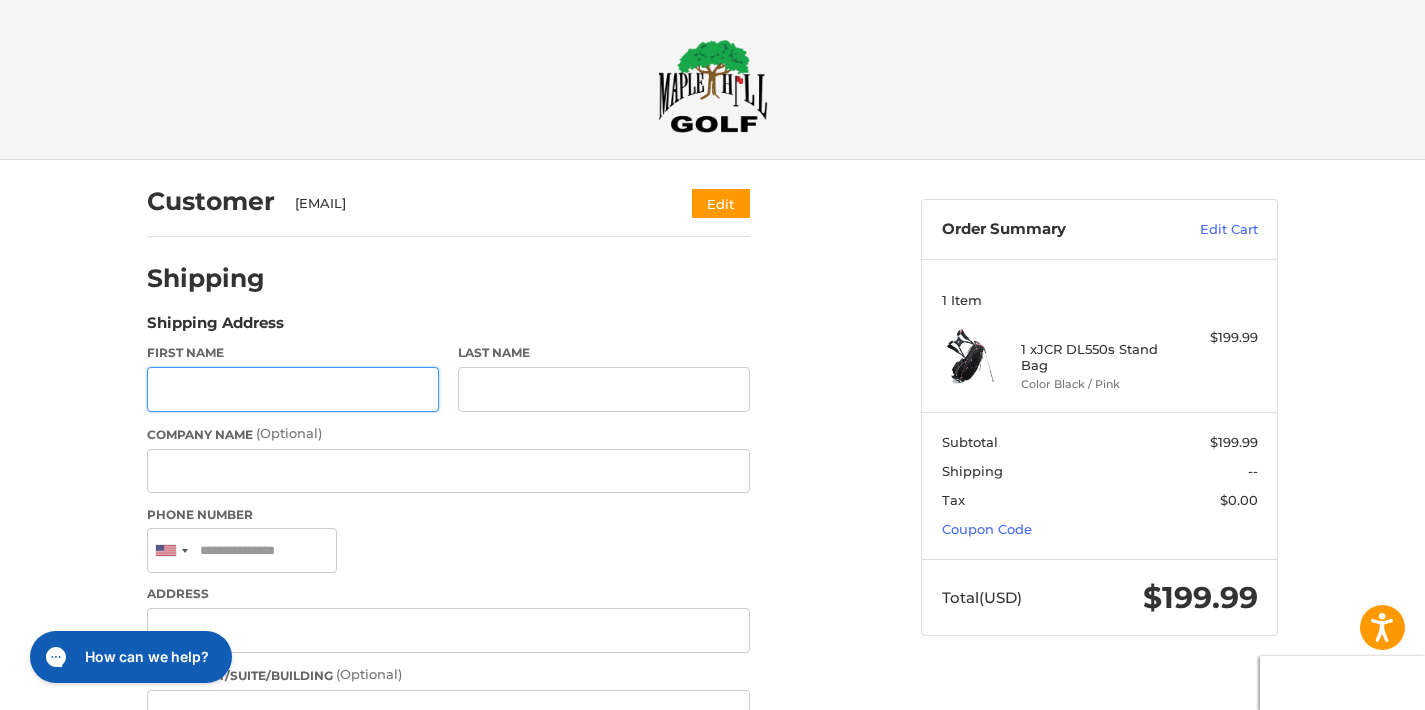 click on "First Name" at bounding box center [293, 389] 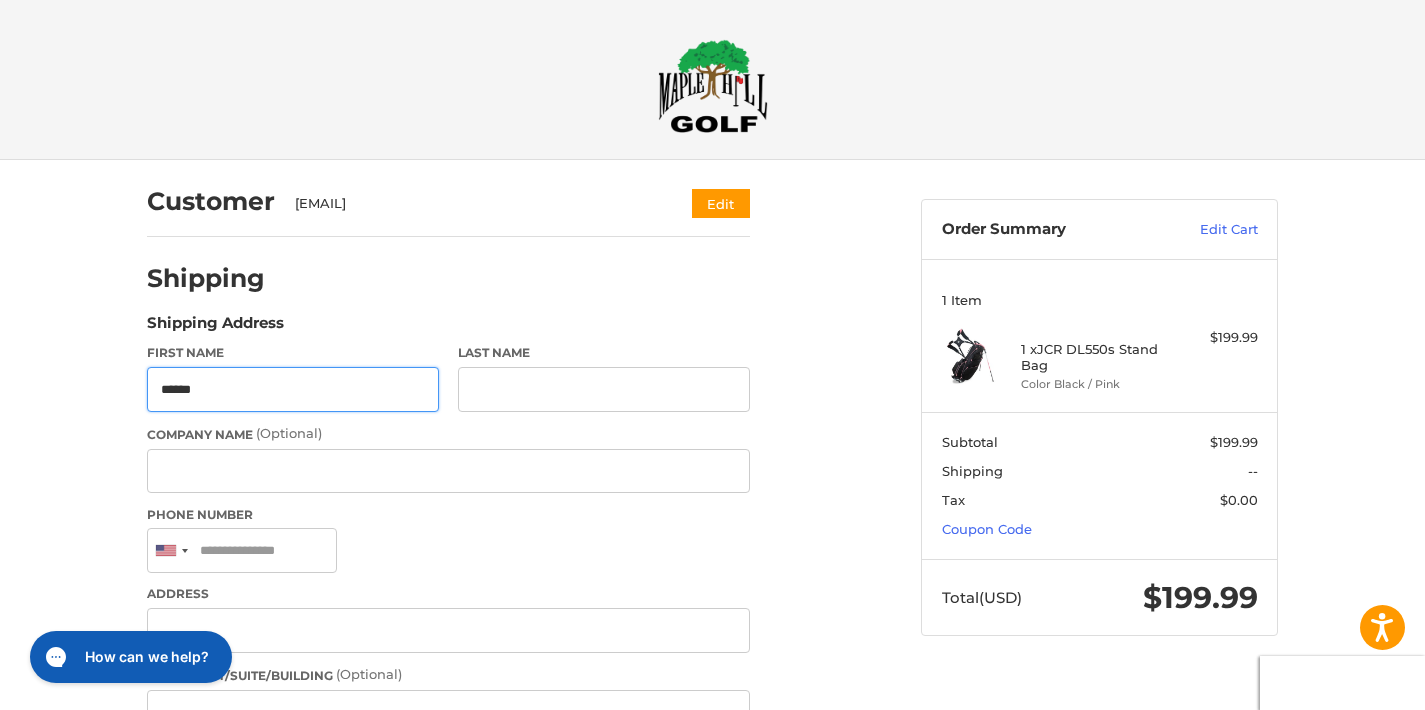 type on "******" 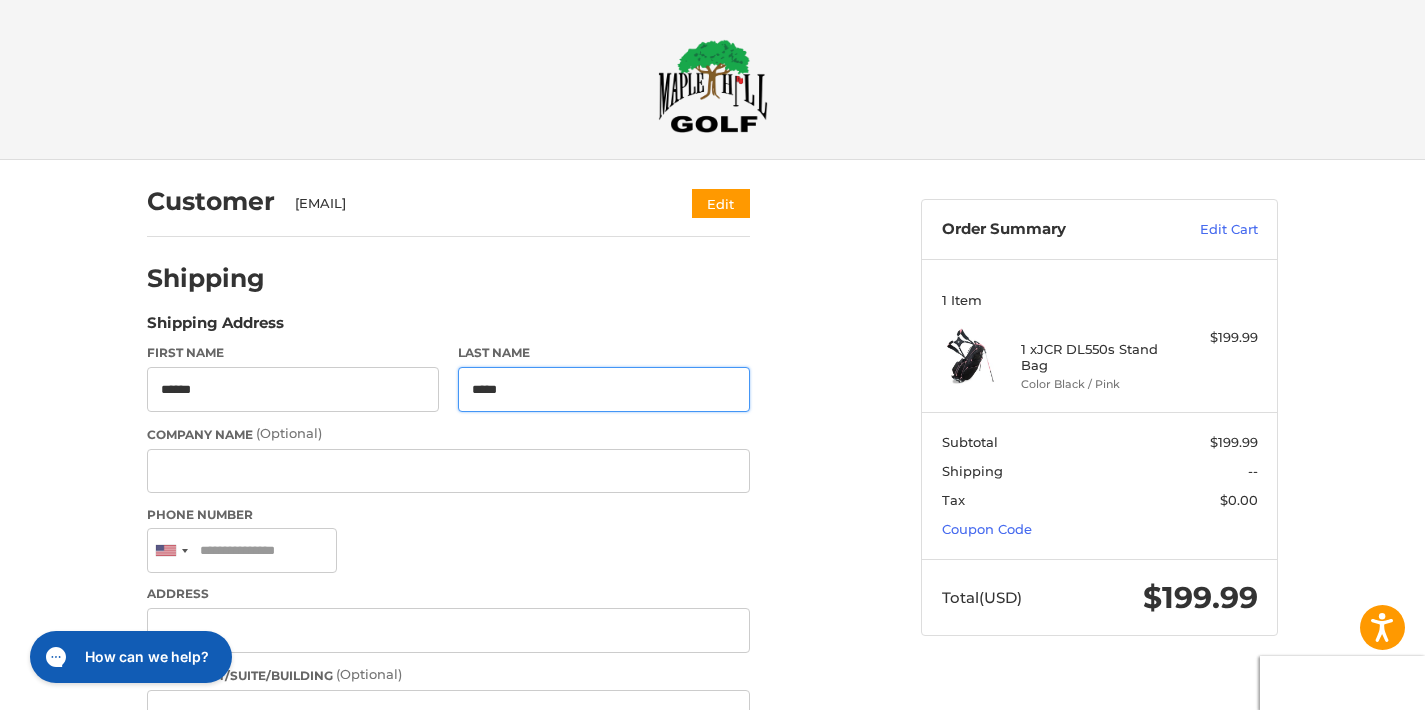 type on "*****" 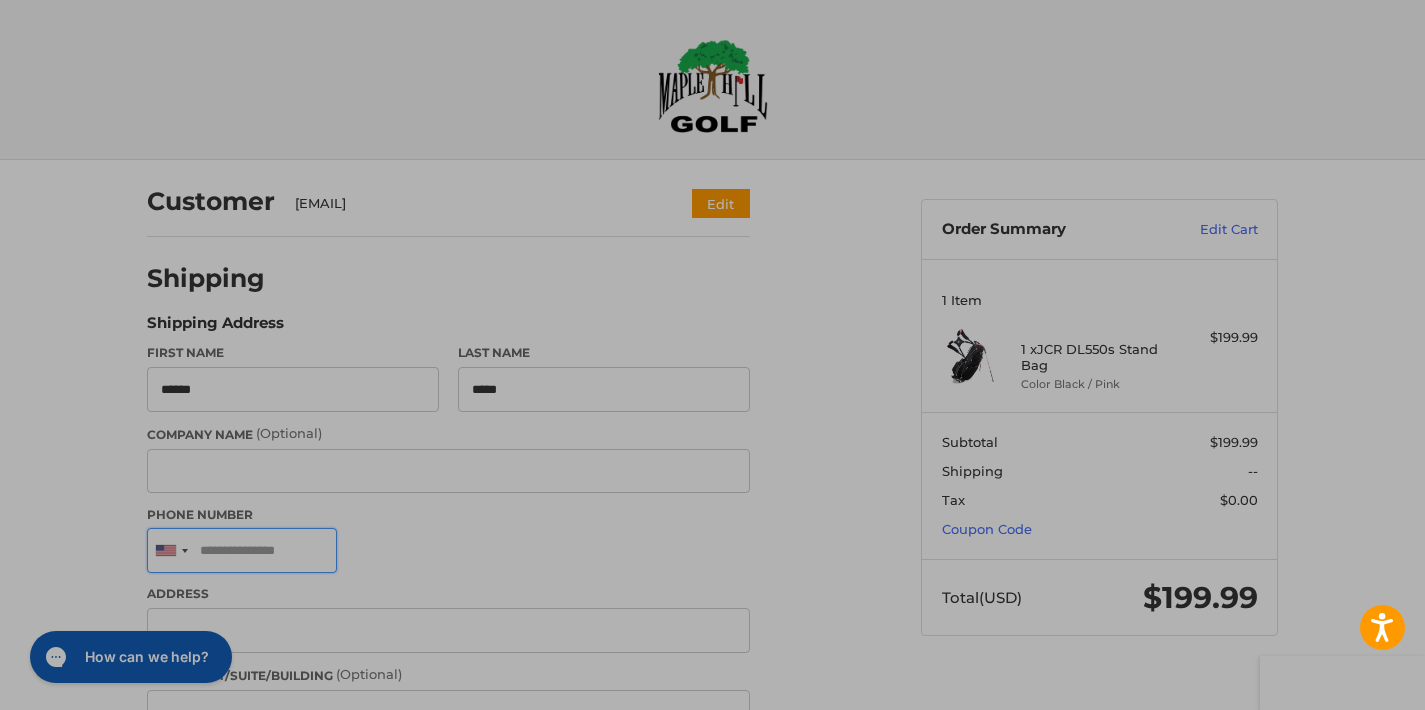 click on "Phone Number" at bounding box center (242, 550) 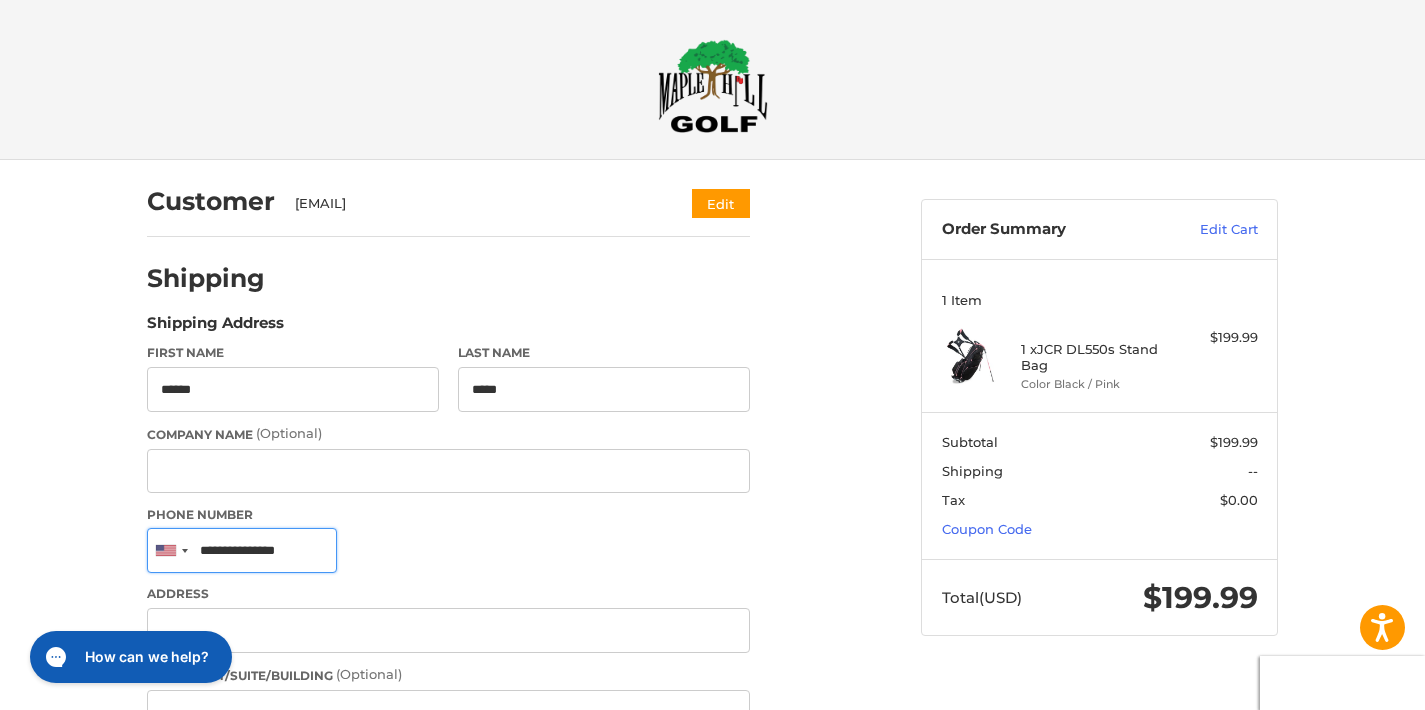 type on "**********" 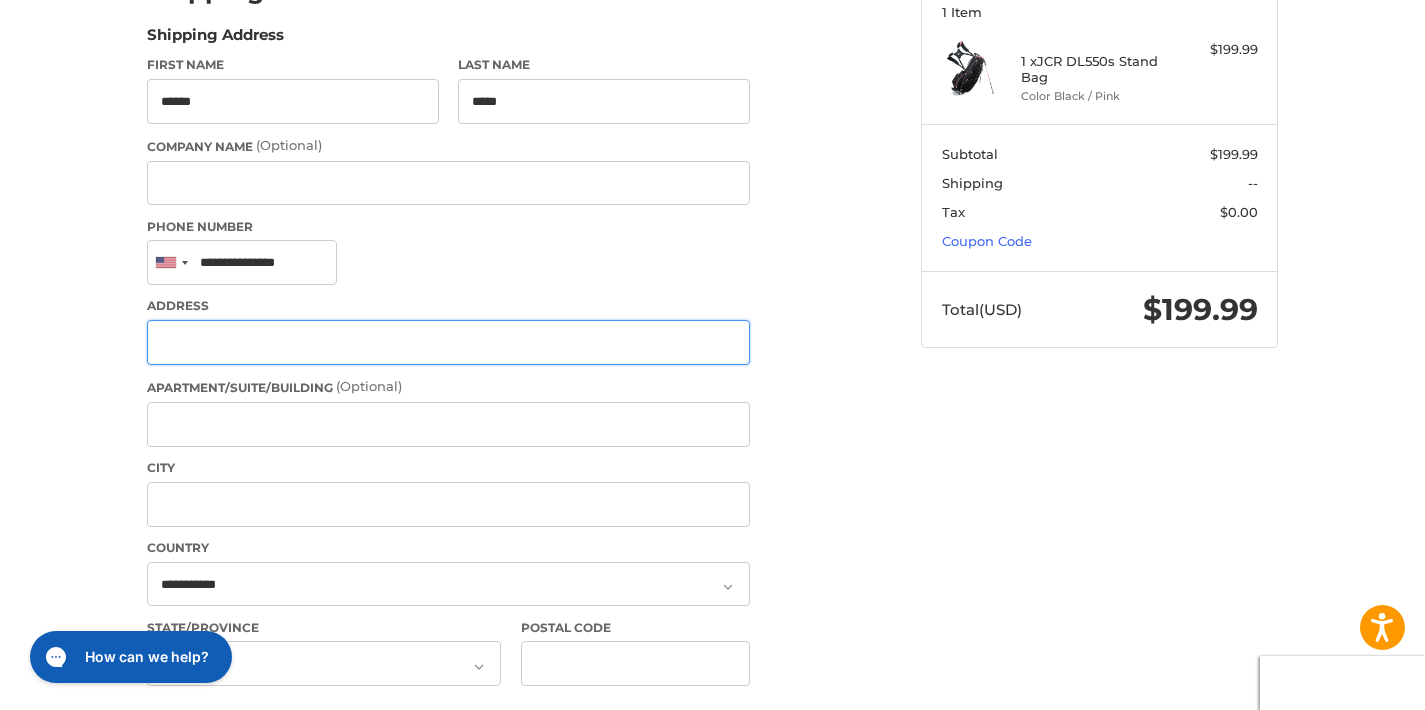 scroll, scrollTop: 289, scrollLeft: 0, axis: vertical 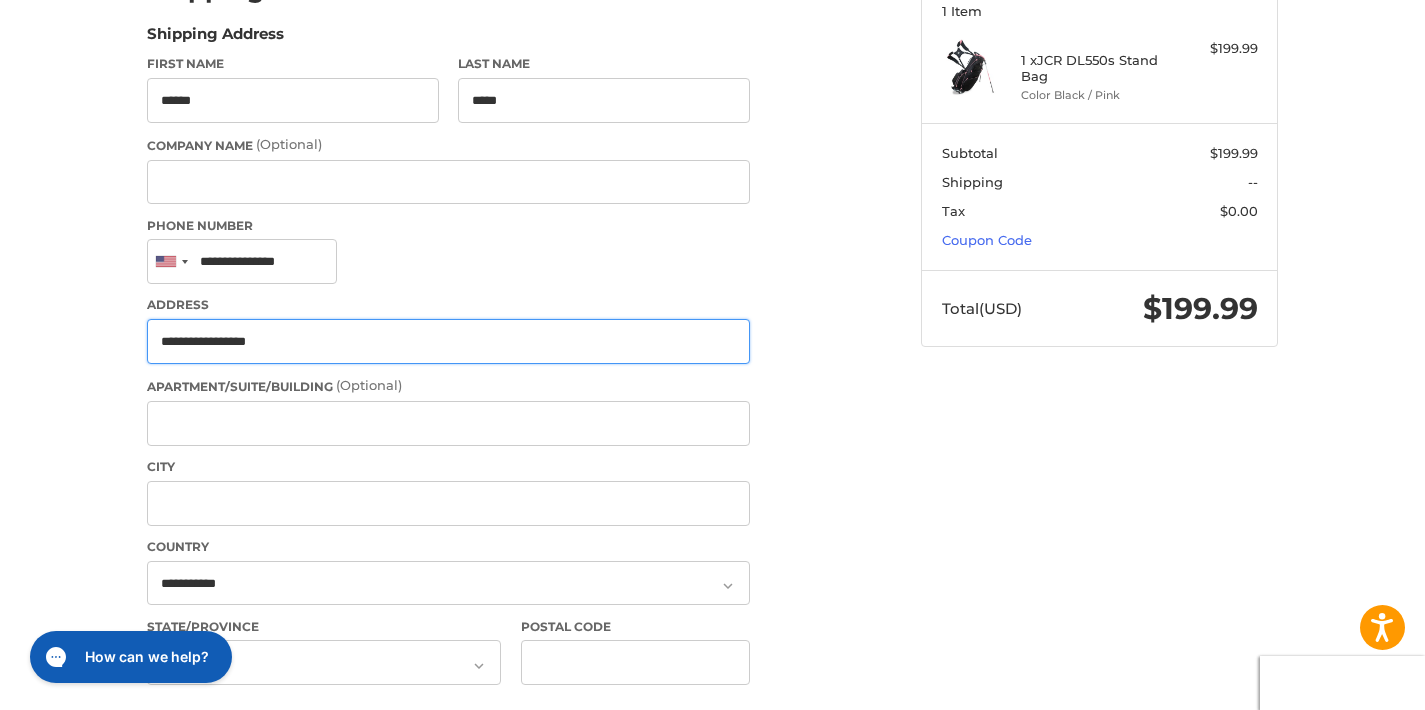 type on "**********" 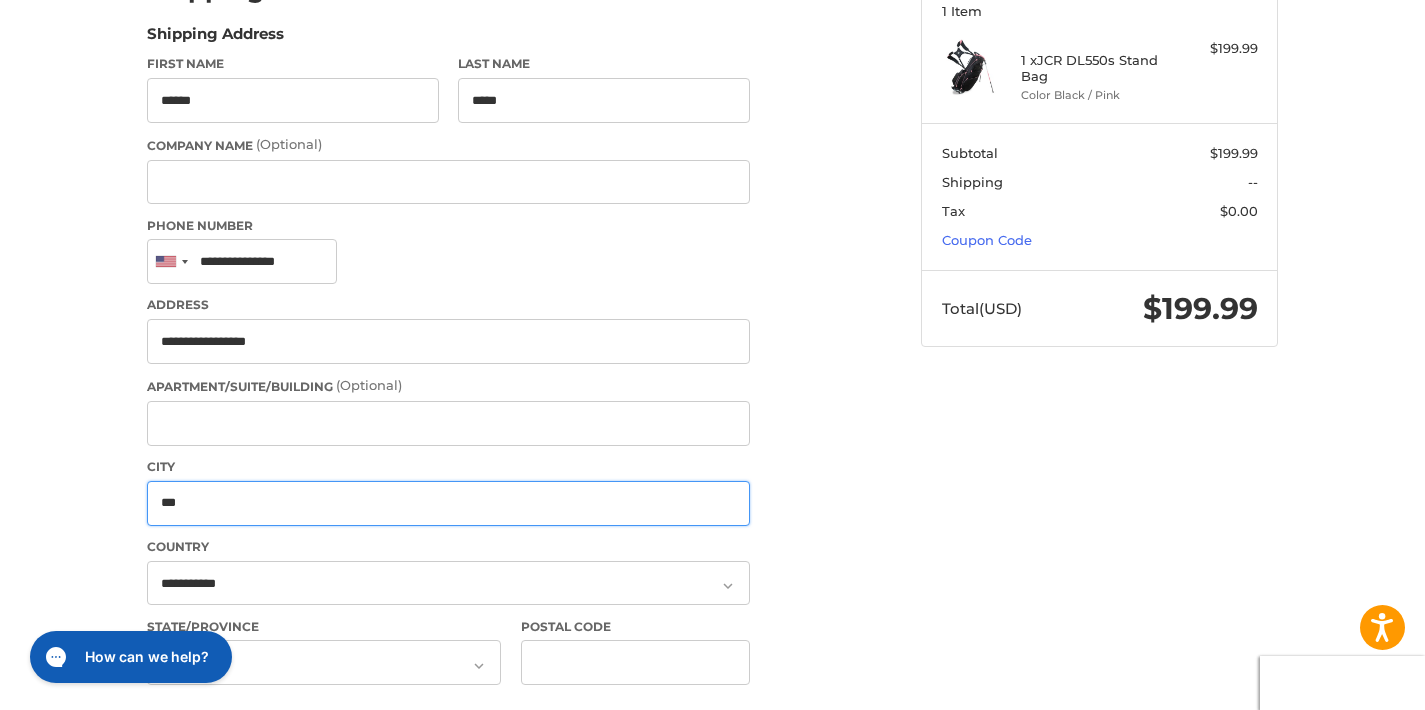 type on "***" 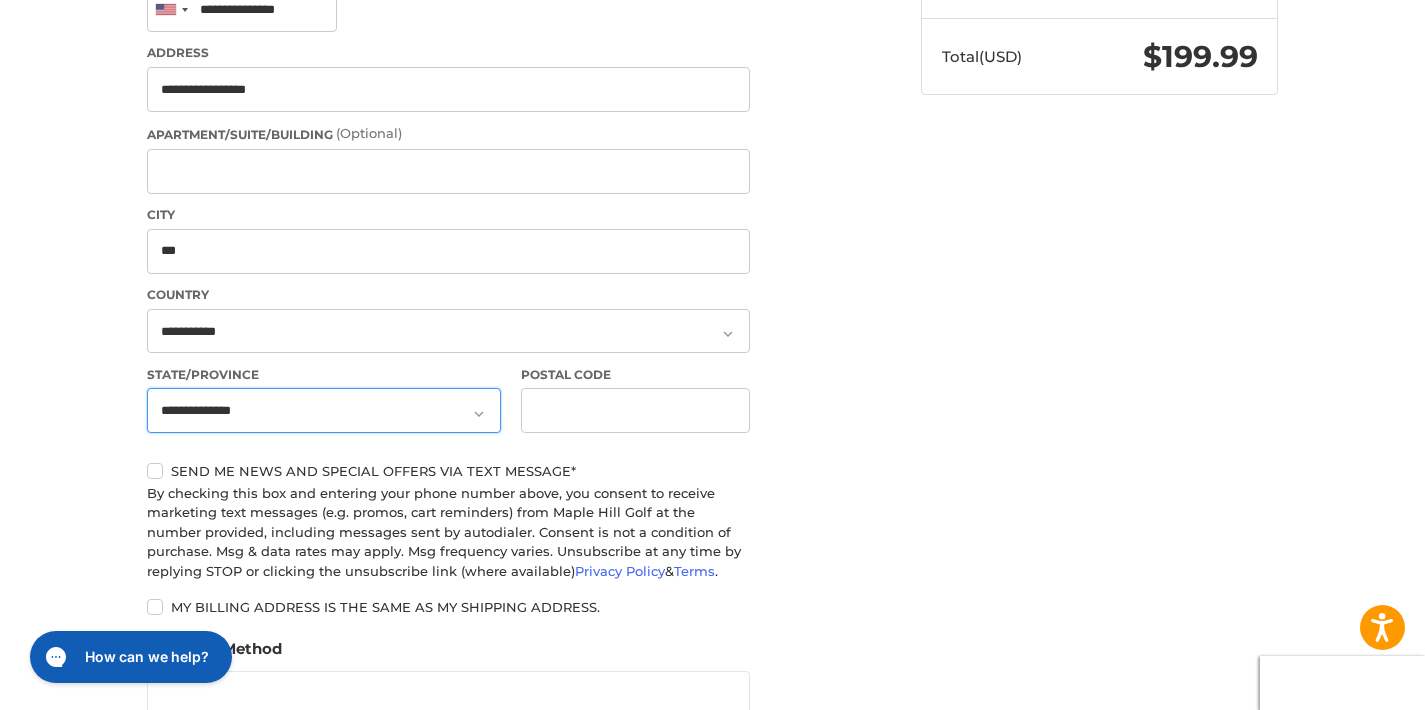 scroll, scrollTop: 543, scrollLeft: 0, axis: vertical 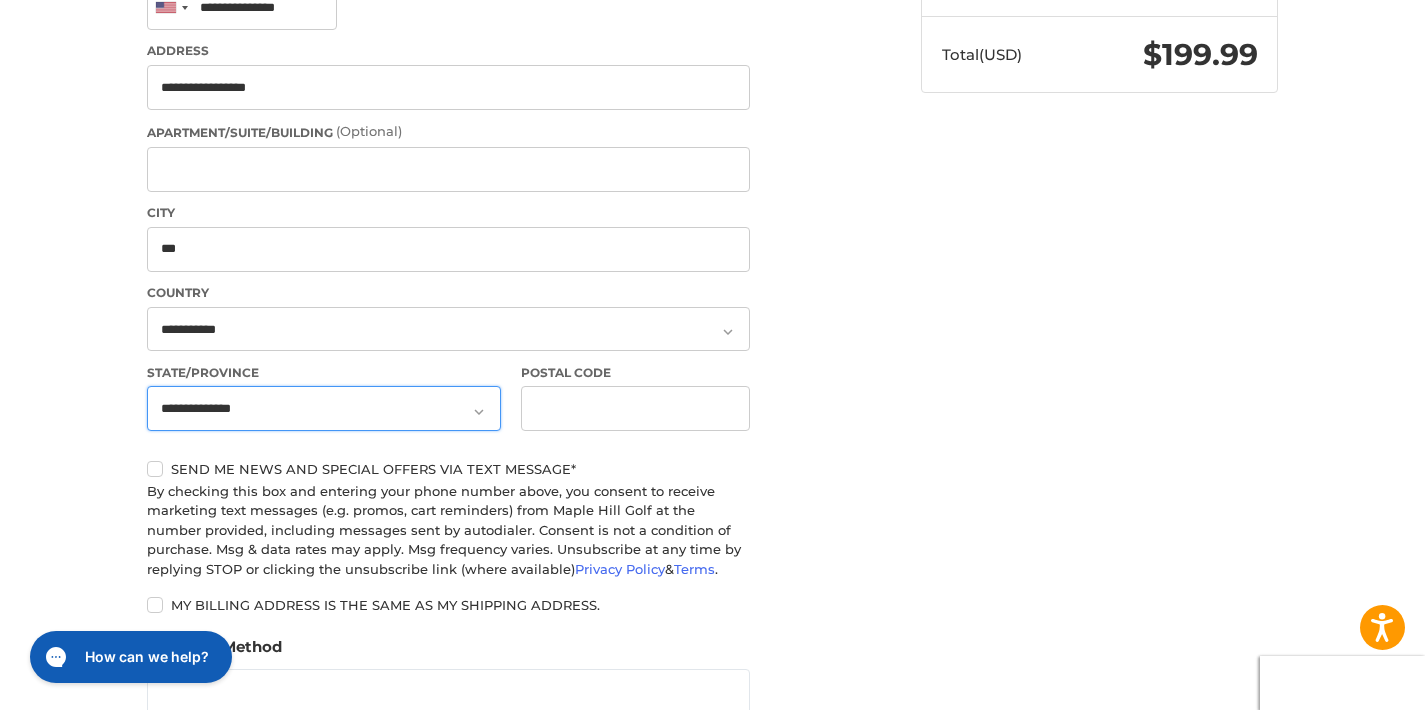 click on "**********" at bounding box center (324, 408) 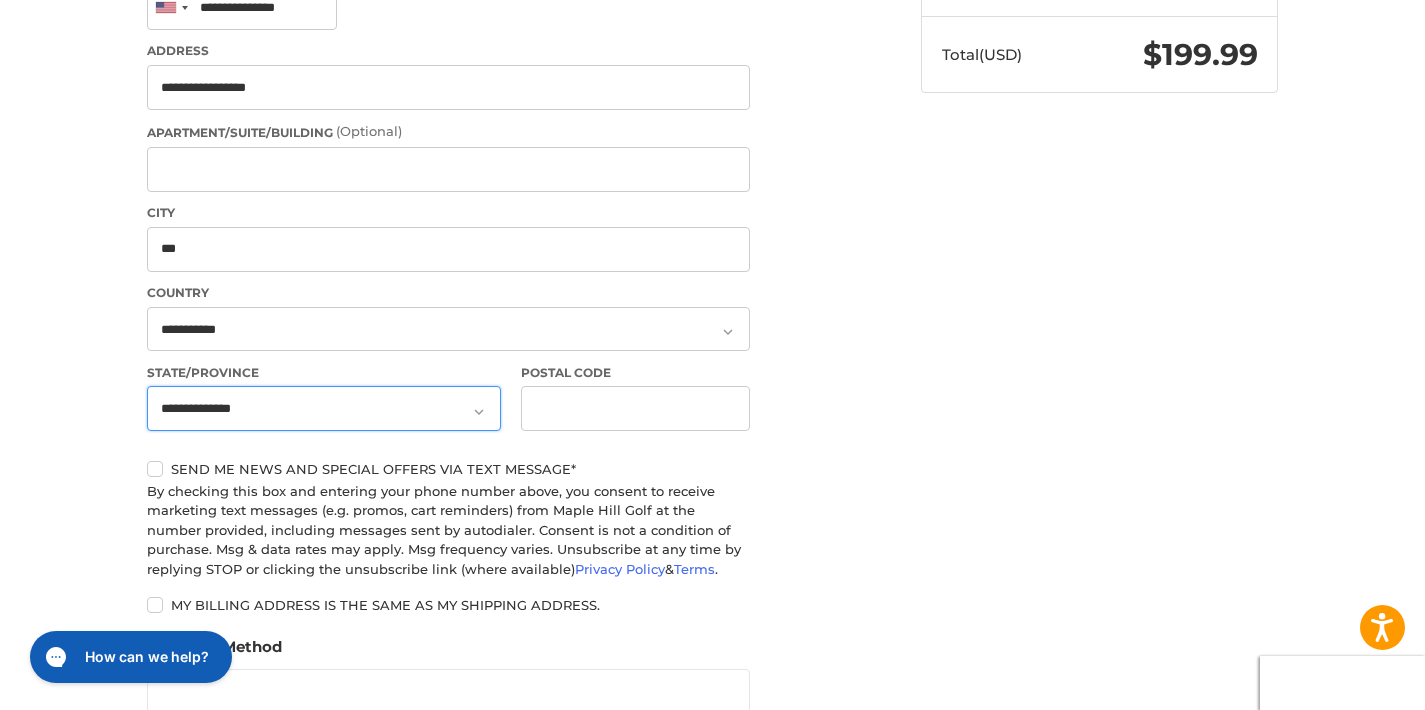 select on "**" 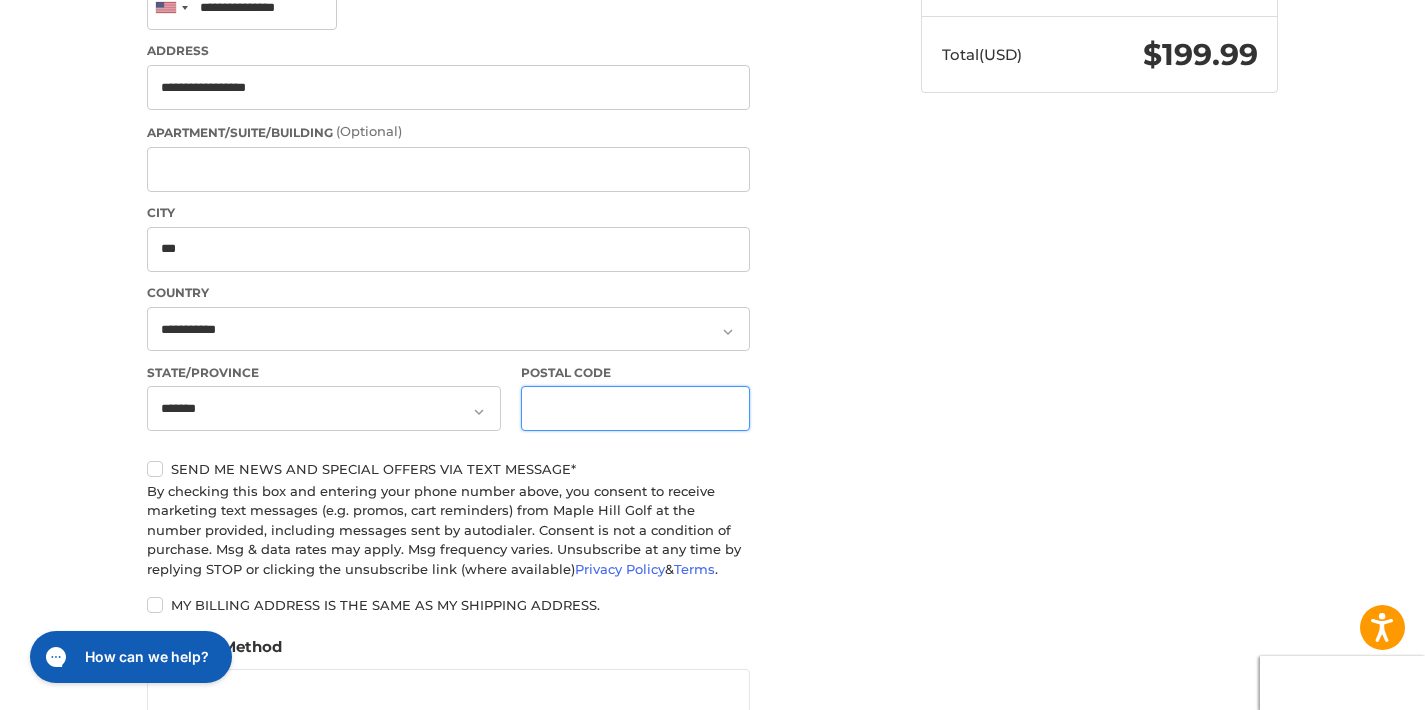 click on "Postal Code" at bounding box center (636, 408) 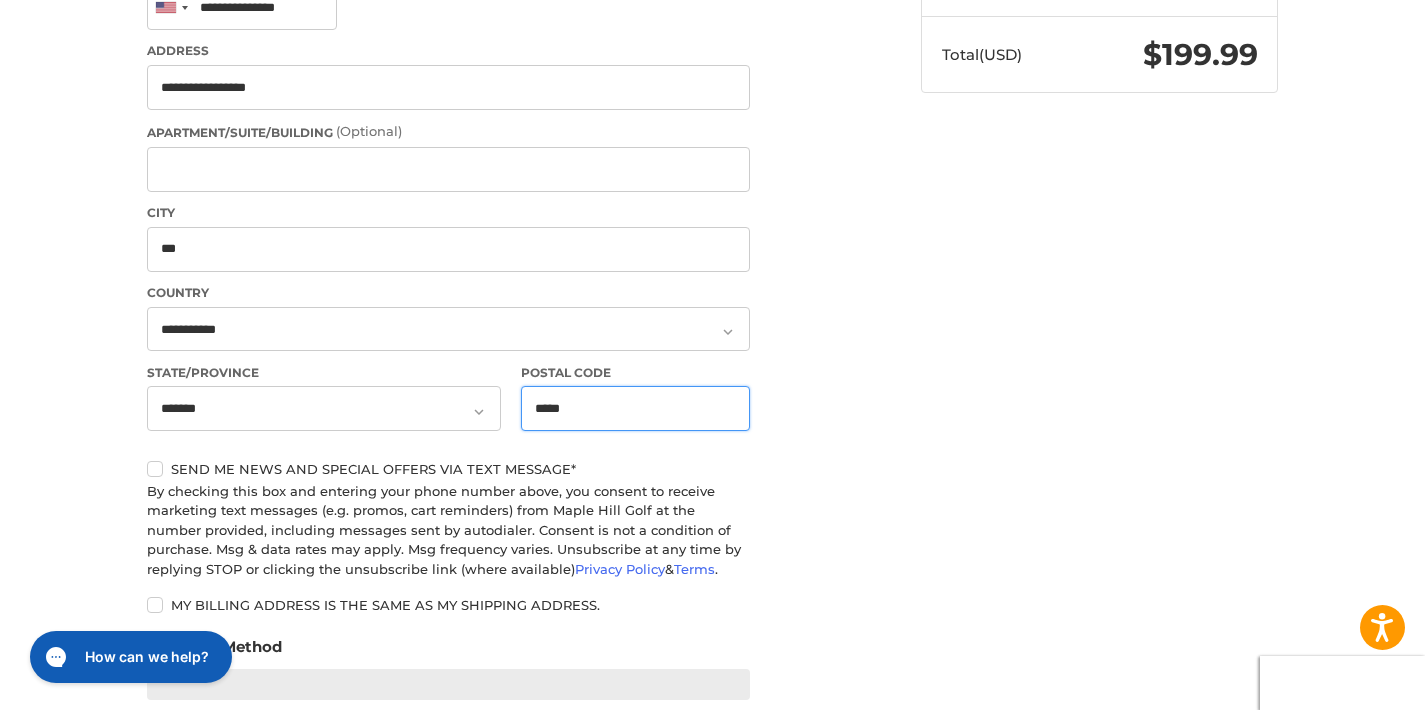 type on "*****" 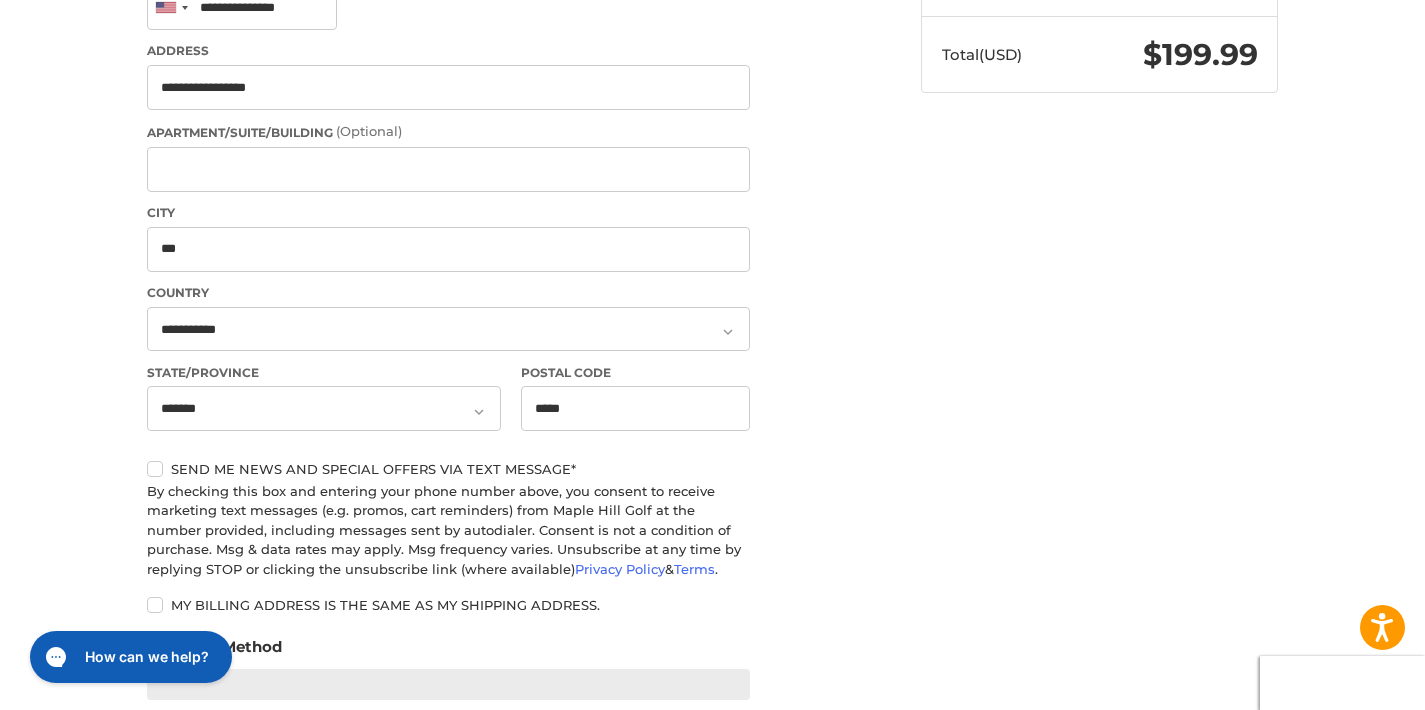 drag, startPoint x: 934, startPoint y: 419, endPoint x: 899, endPoint y: 429, distance: 36.40055 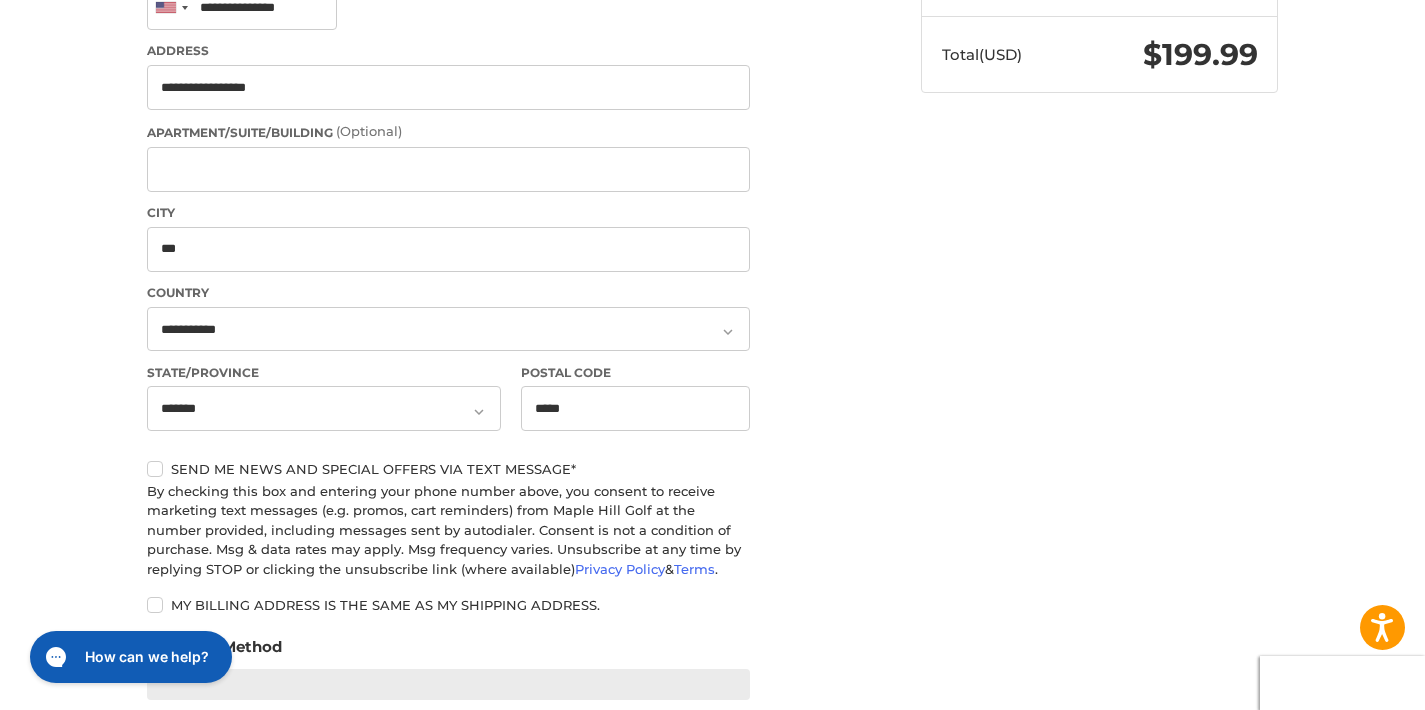 click on "Customer [EMAIL] Edit Shipping Shipping Address First Name ****** Last Name ***** Company Name   (Optional) Phone Number United States +1 Afghanistan (‫افغانستان‬‎) +93 Albania (Shqipëri) +355 Algeria (‫الجزائر‬‎) +213 American Samoa +1 Andorra +376 Angola +244 Anguilla +1 Antigua and Barbuda +1 Argentina +54 Armenia (Հայաստան) +374 Aruba +297 Ascension Island +247 Australia +61 Austria (Österreich) +43 Azerbaijan (Azərbaycan) +994 Bahamas +1 Bahrain (‫البحرين‬‎) +973 Bangladesh (বাংলাদেশ) +880 Barbados +1 Belarus (Беларусь) +375 Belgium (België) +32 Belize +501 Benin (Bénin) +229 Bermuda +1 Bhutan (འབྲུག) +975 Bolivia +591 Bosnia and Herzegovina (Босна и Херцеговина) +387 Botswana +267 Brazil (Brasil) +55 British Indian Ocean Territory +246 British Virgin Islands +1 Brunei +673 Bulgaria (България) +359 Burkina Faso +226 Burundi (Uburundi) +257 Cambodia (កម្ពុជា) +855 +1" at bounding box center (713, 317) 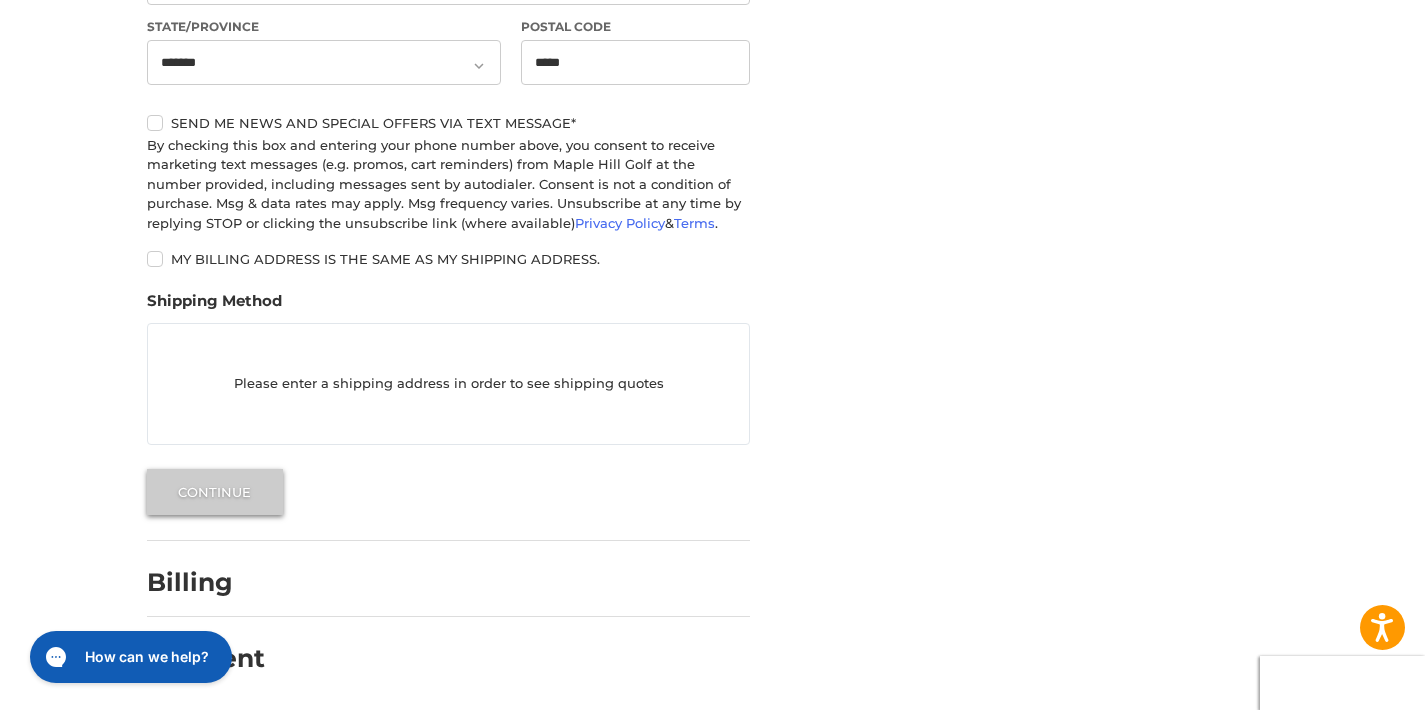 scroll, scrollTop: 891, scrollLeft: 0, axis: vertical 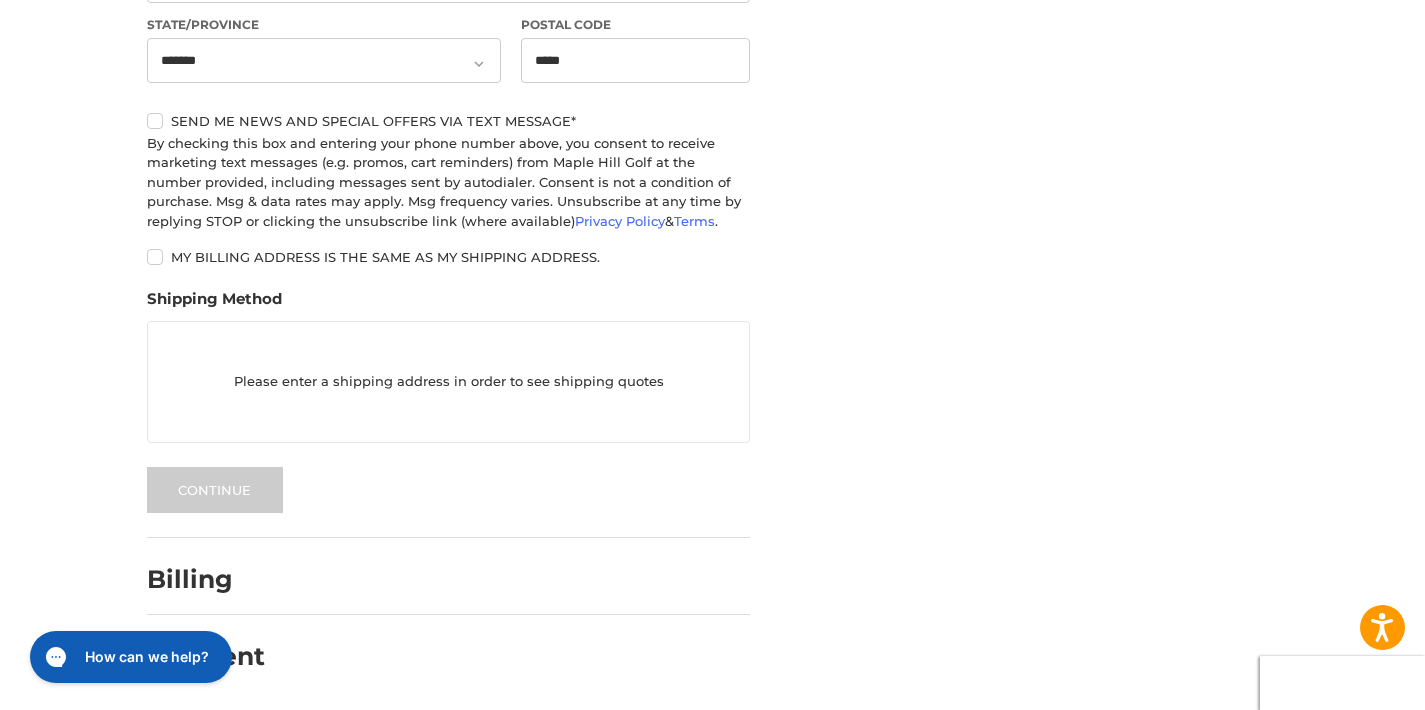 click on "My billing address is the same as my shipping address." at bounding box center (448, 257) 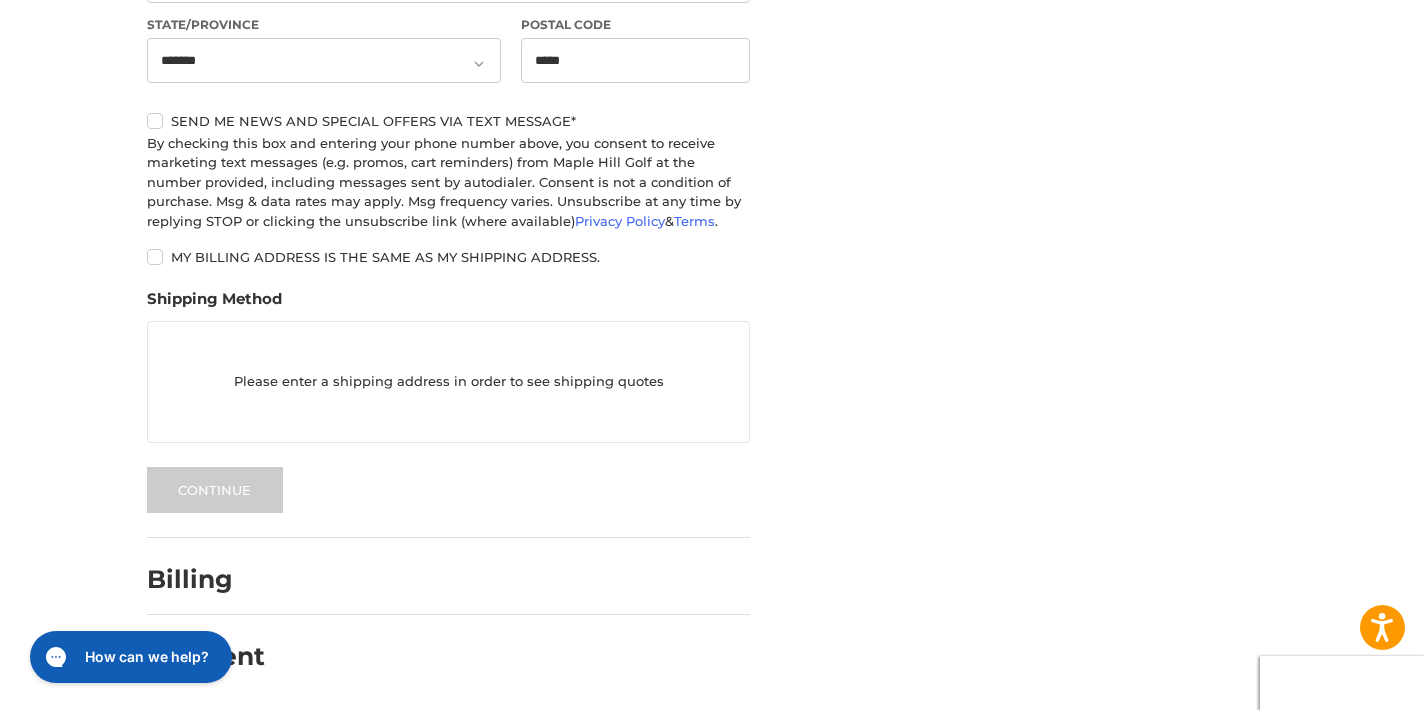 click on "Send me news and special offers via text message*" at bounding box center (448, 121) 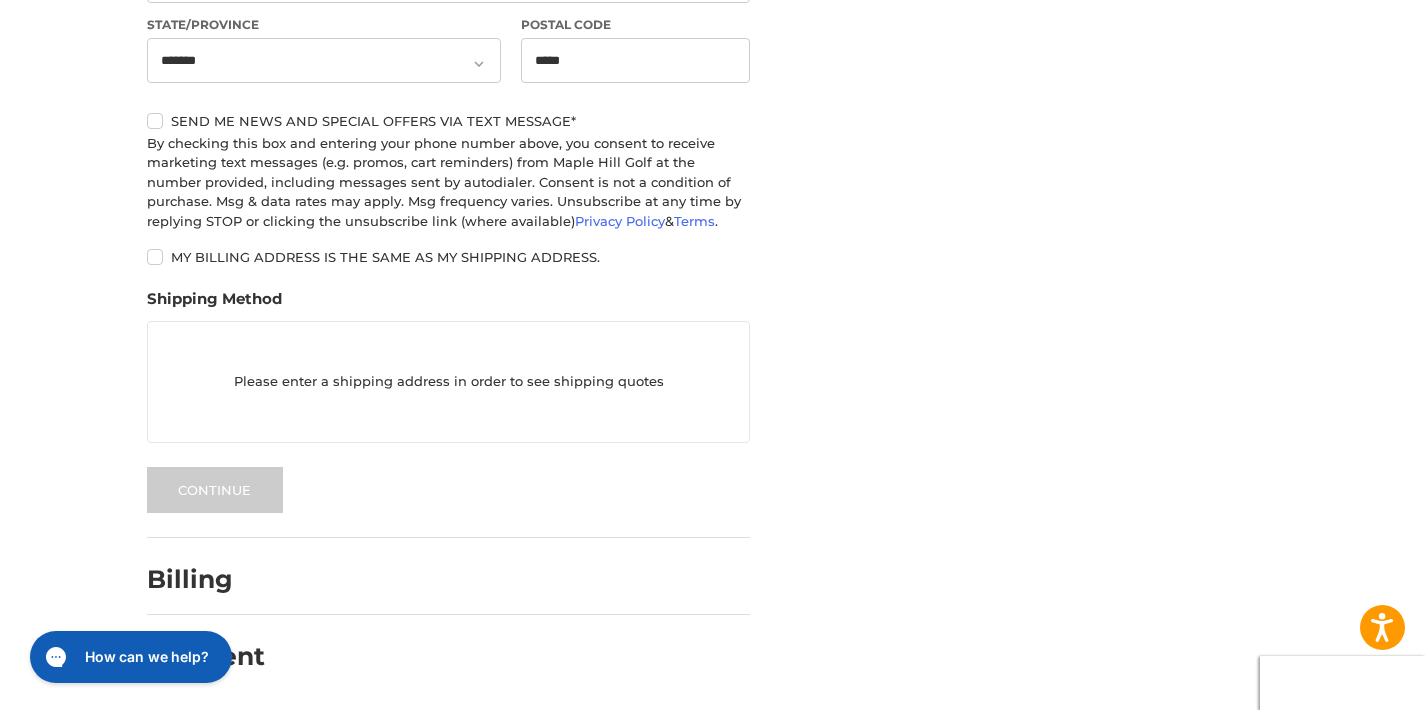 click on "Send me news and special offers via text message*" at bounding box center [448, 121] 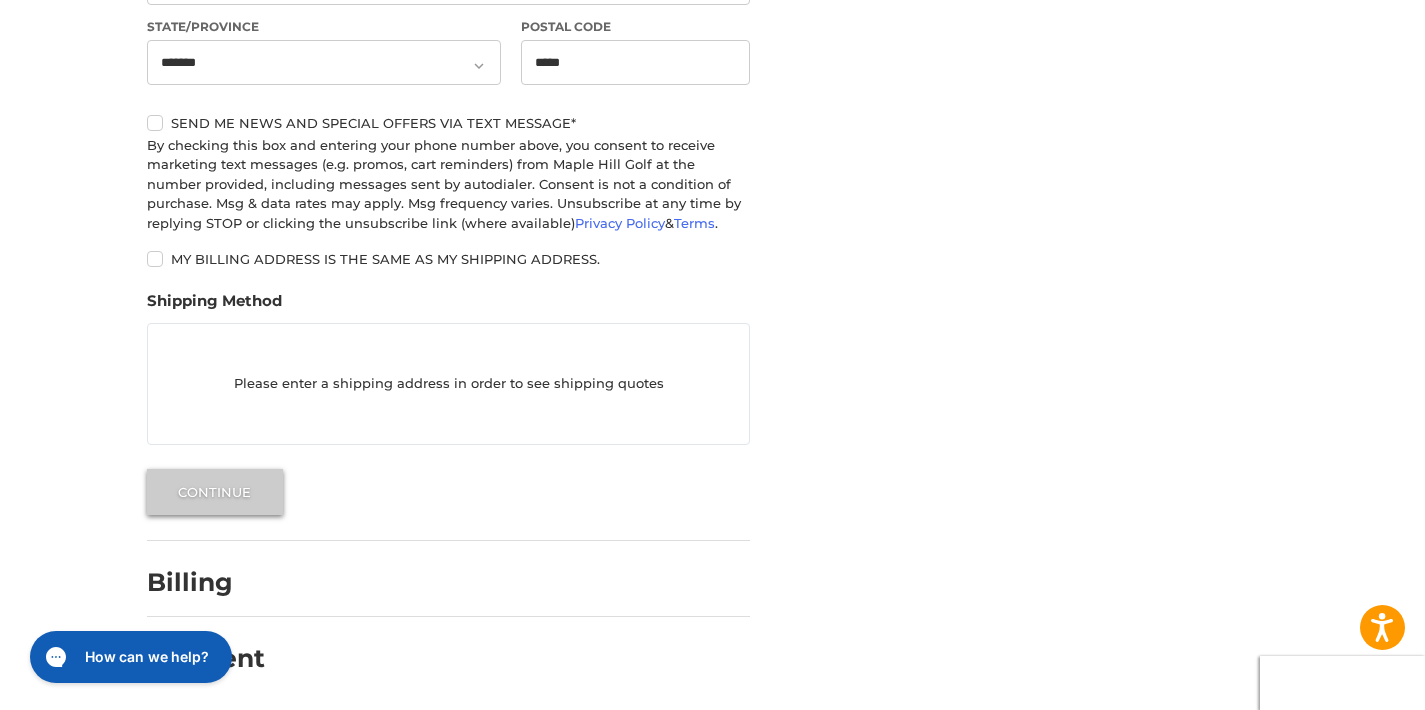 scroll, scrollTop: 891, scrollLeft: 0, axis: vertical 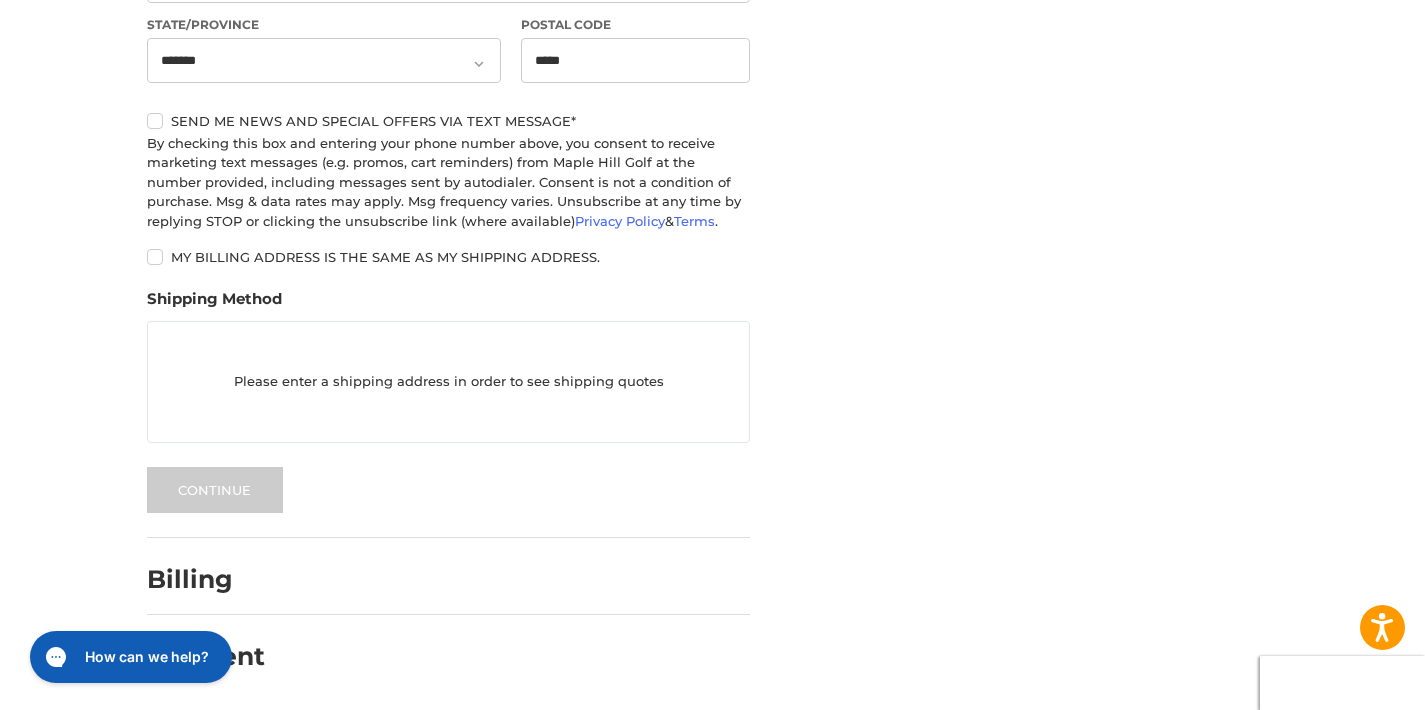 click on "Please enter a shipping address in order to see shipping quotes" at bounding box center (448, 381) 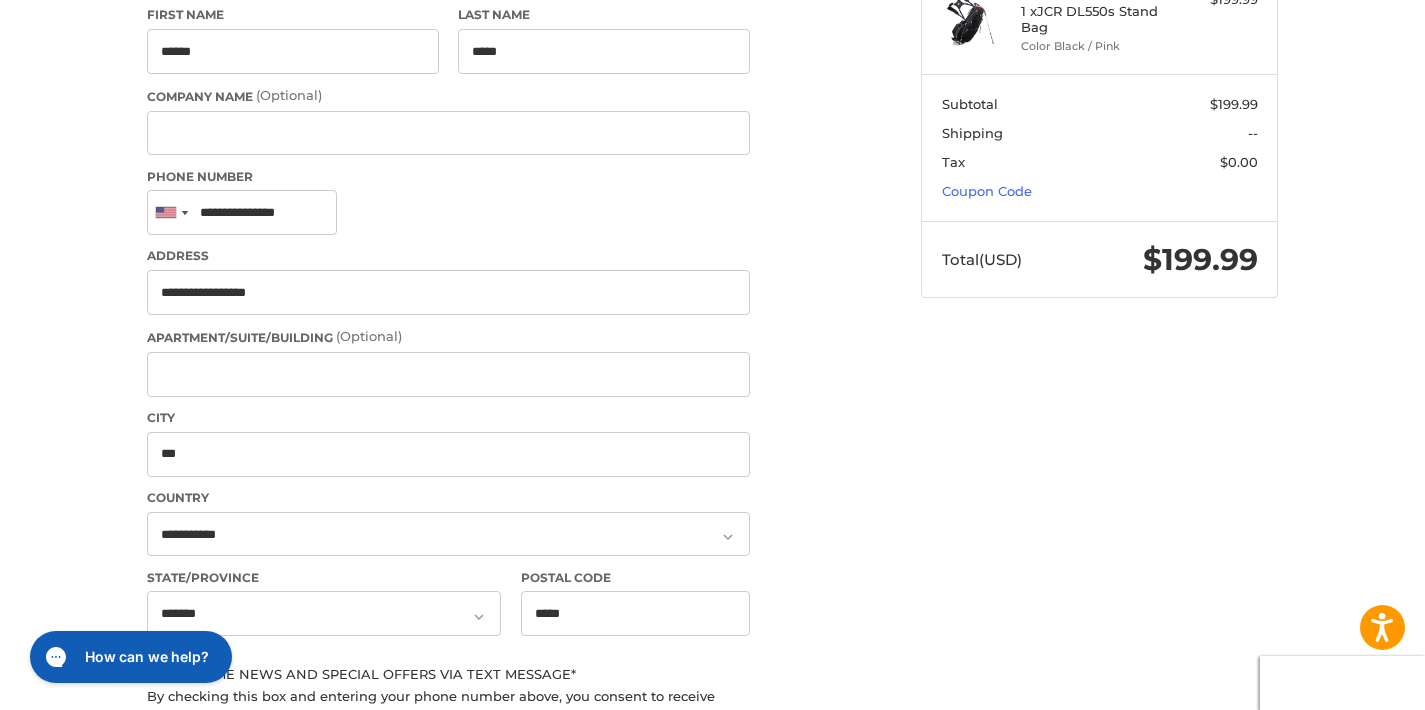 scroll, scrollTop: 335, scrollLeft: 0, axis: vertical 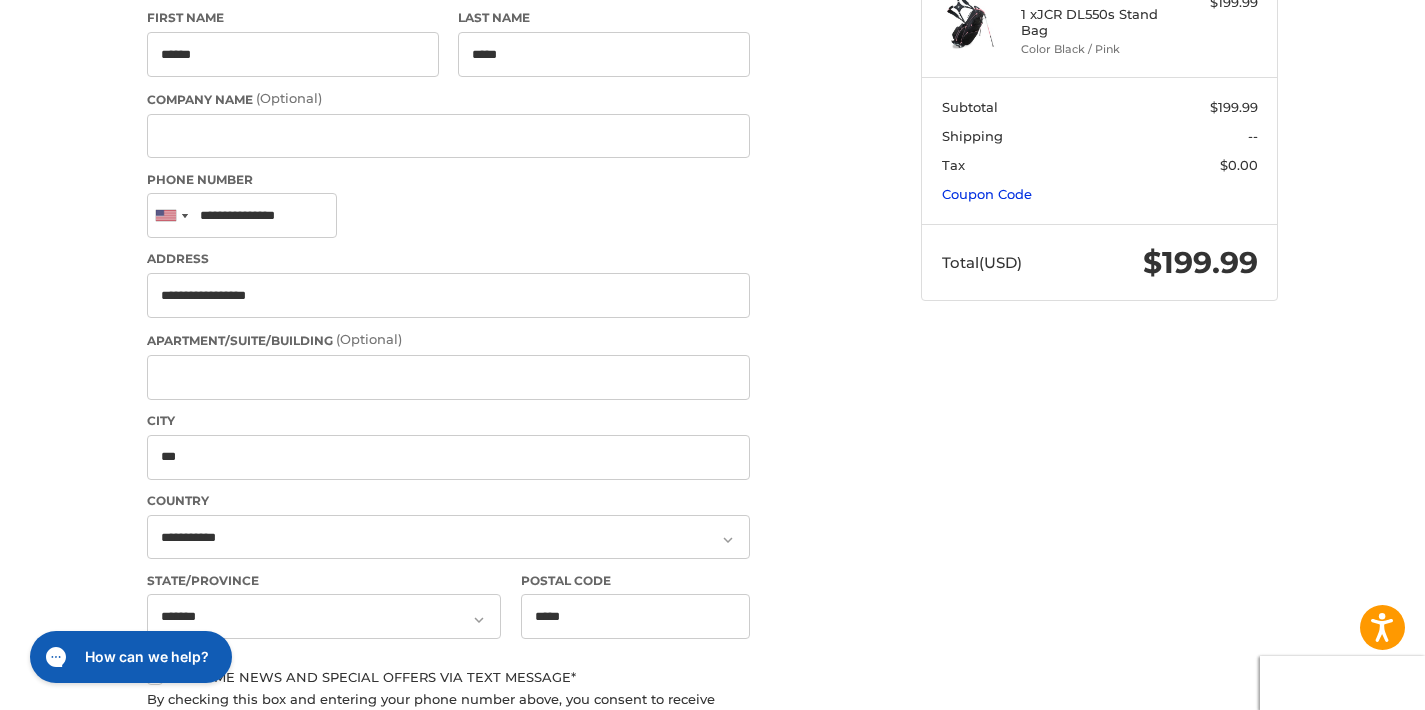 click on "Coupon Code" at bounding box center (987, 194) 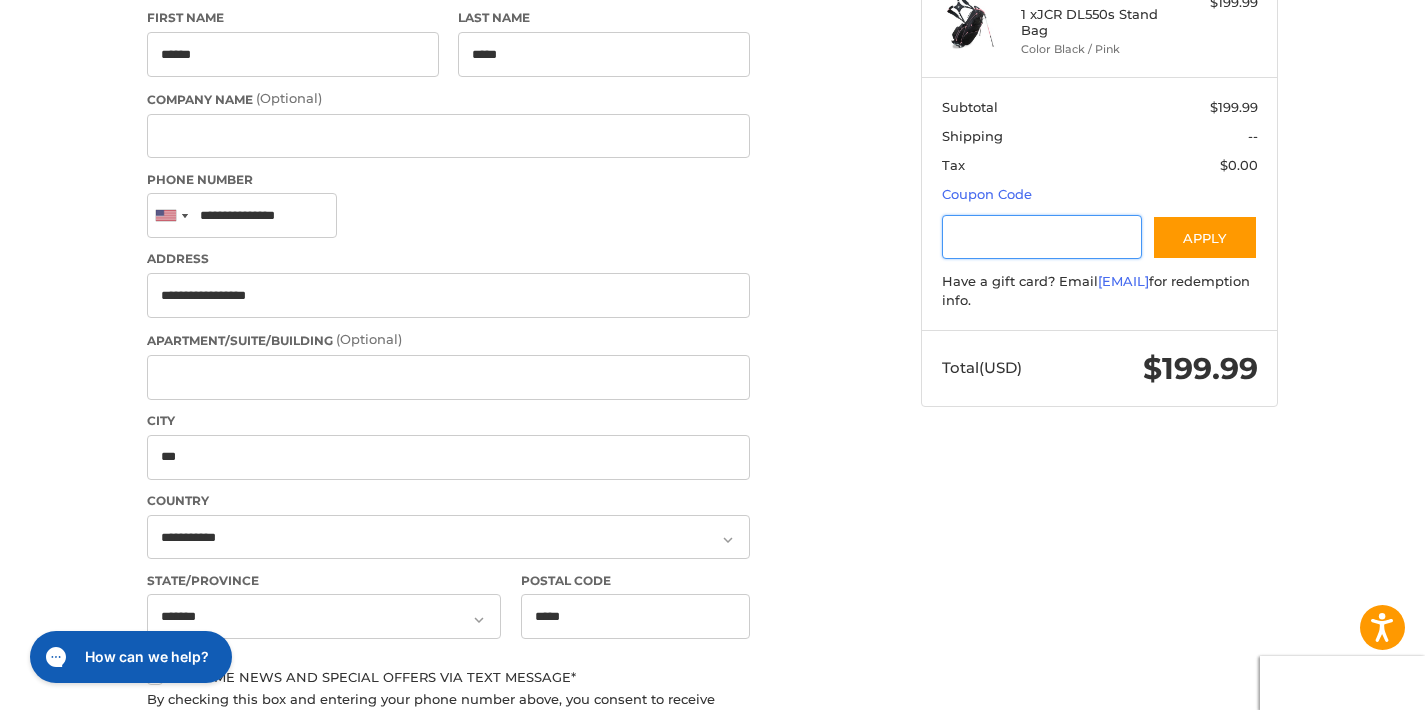 click at bounding box center [1042, 237] 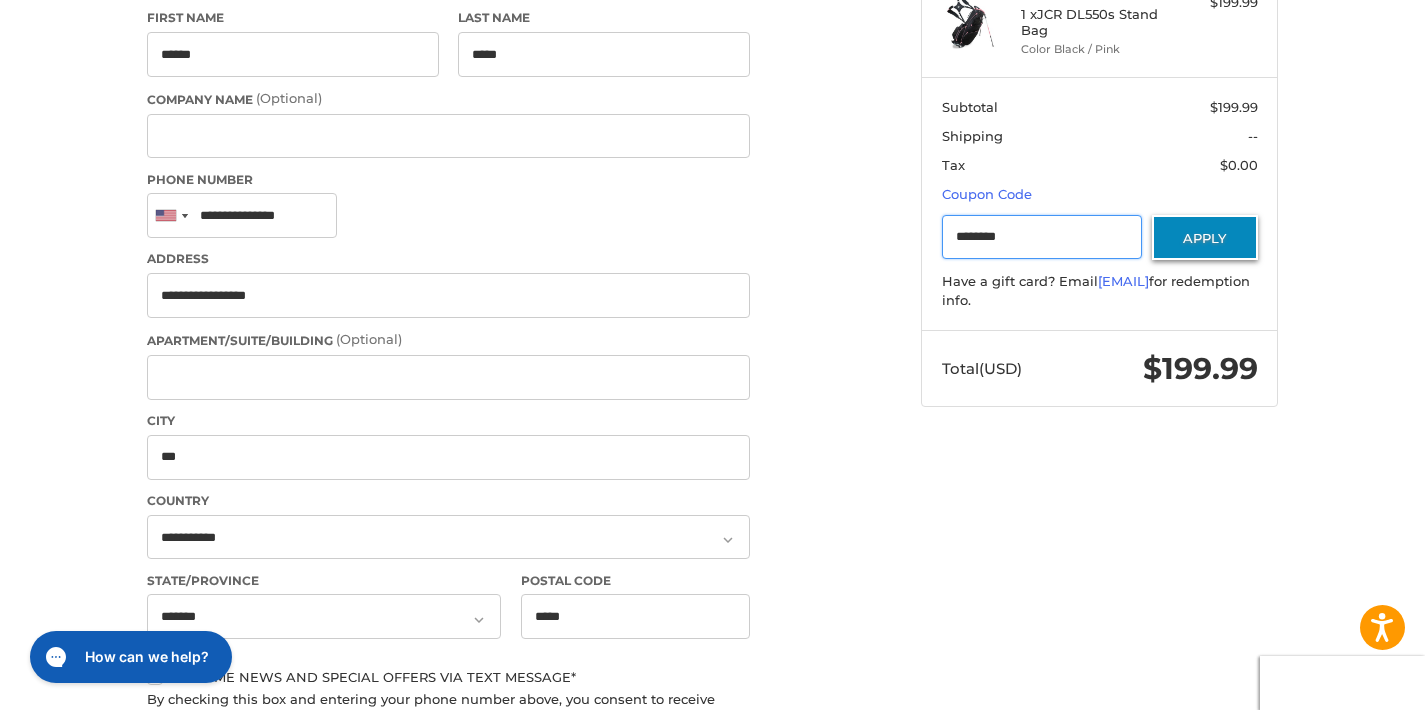 type on "********" 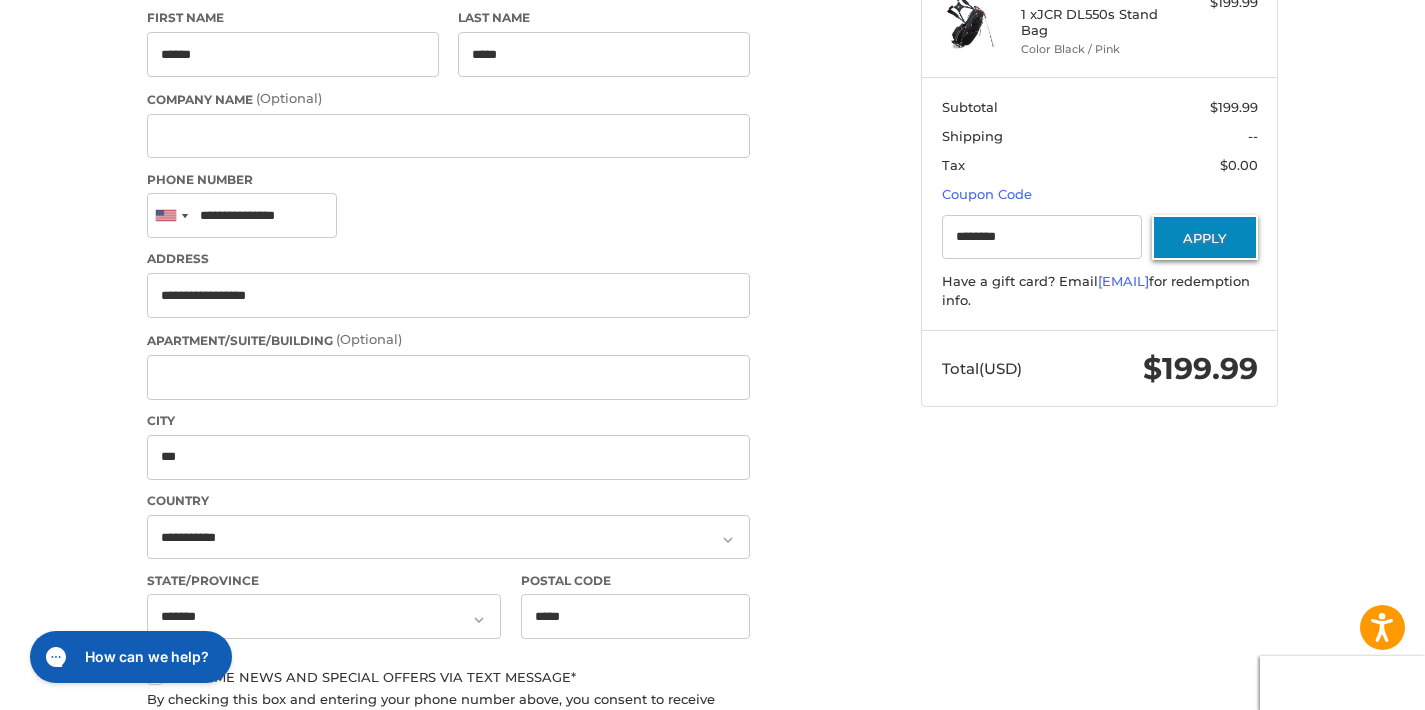 click on "Apply" at bounding box center [1205, 237] 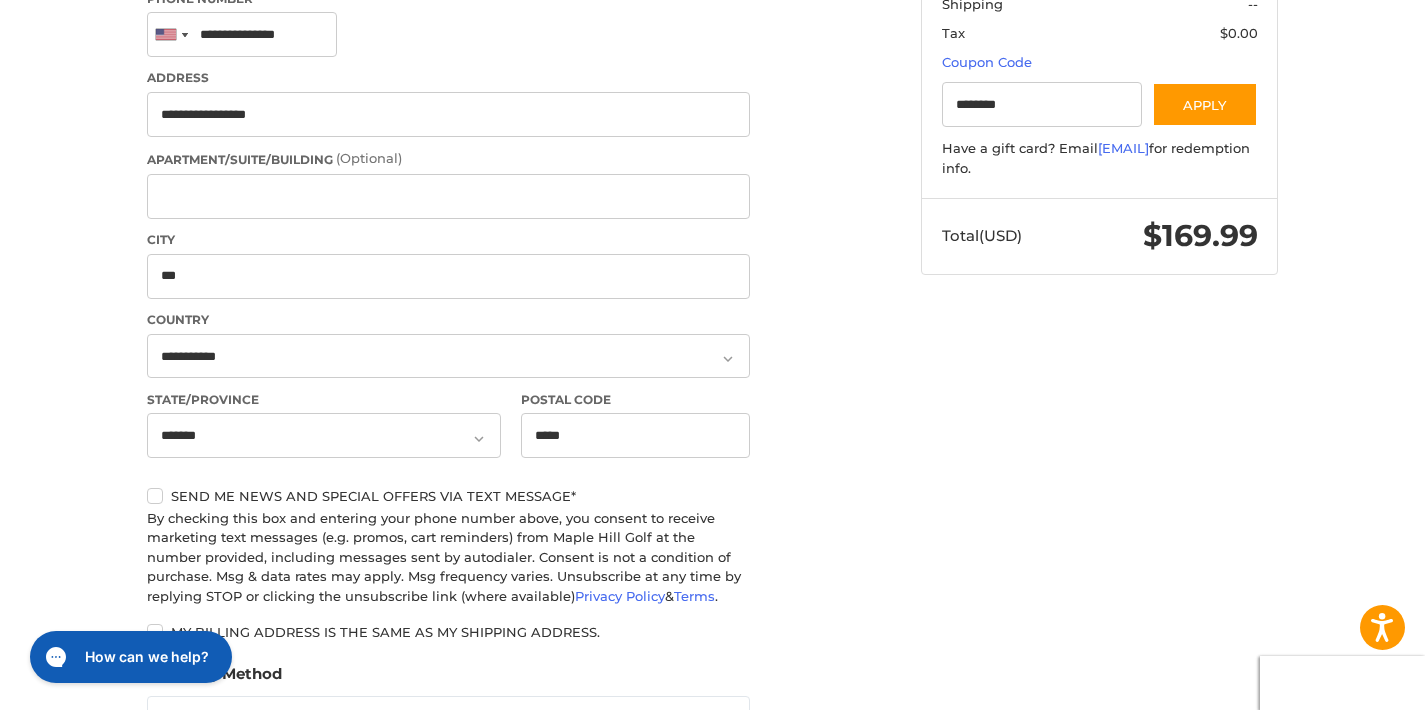 scroll, scrollTop: 518, scrollLeft: 0, axis: vertical 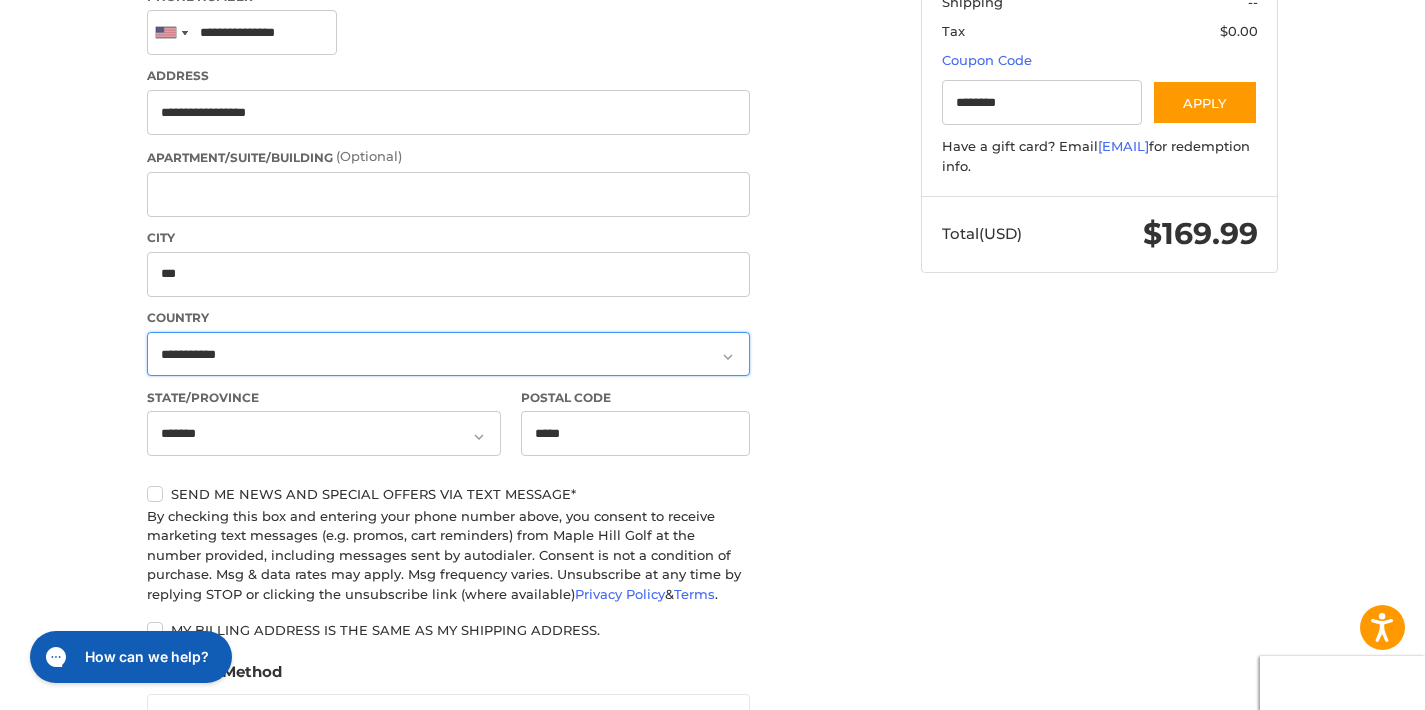 click on "**********" at bounding box center [448, 354] 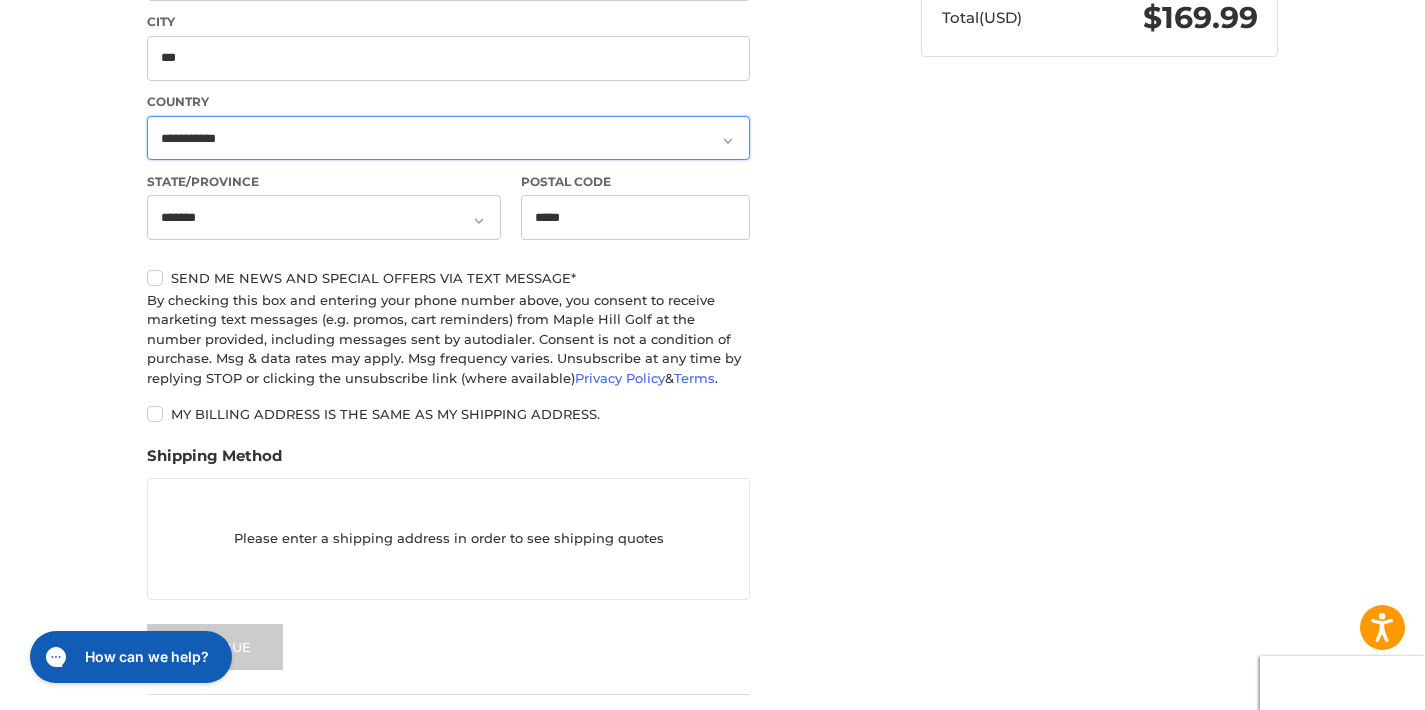 scroll, scrollTop: 779, scrollLeft: 0, axis: vertical 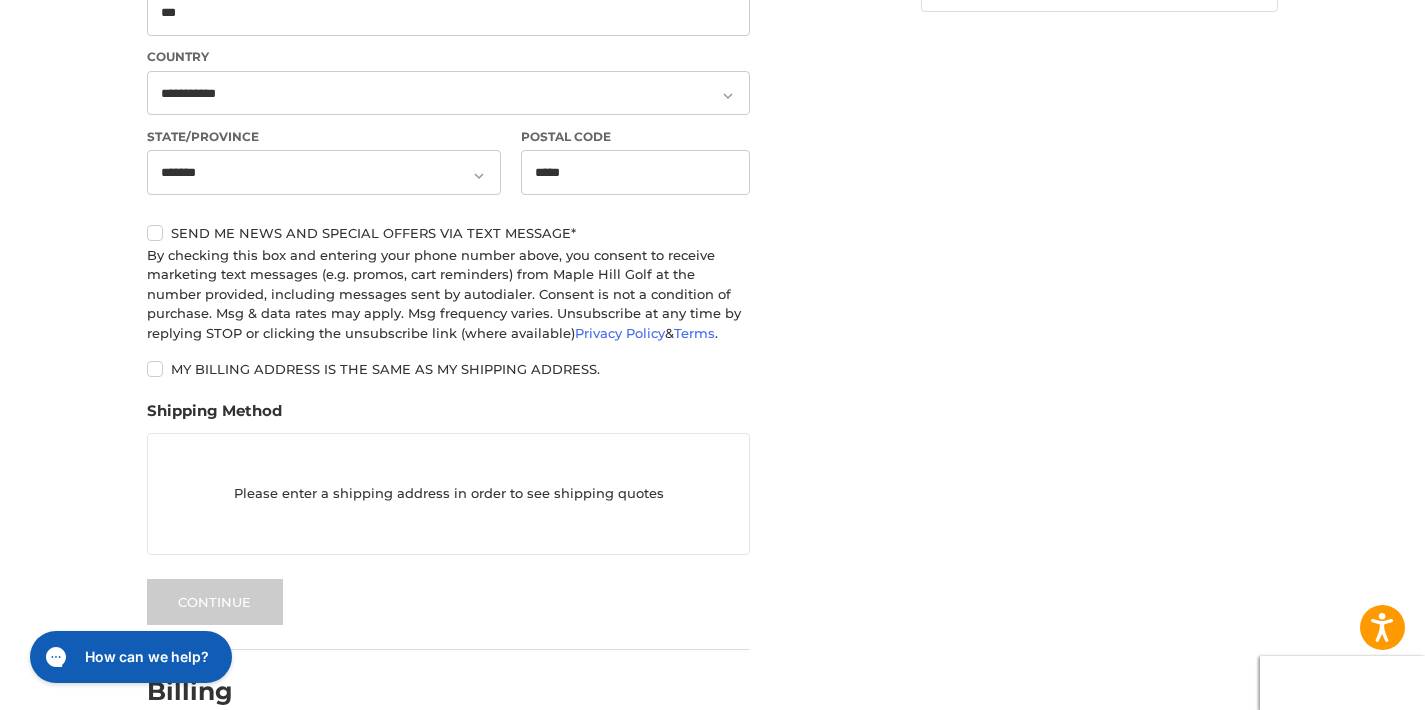 click on "My billing address is the same as my shipping address." at bounding box center [448, 369] 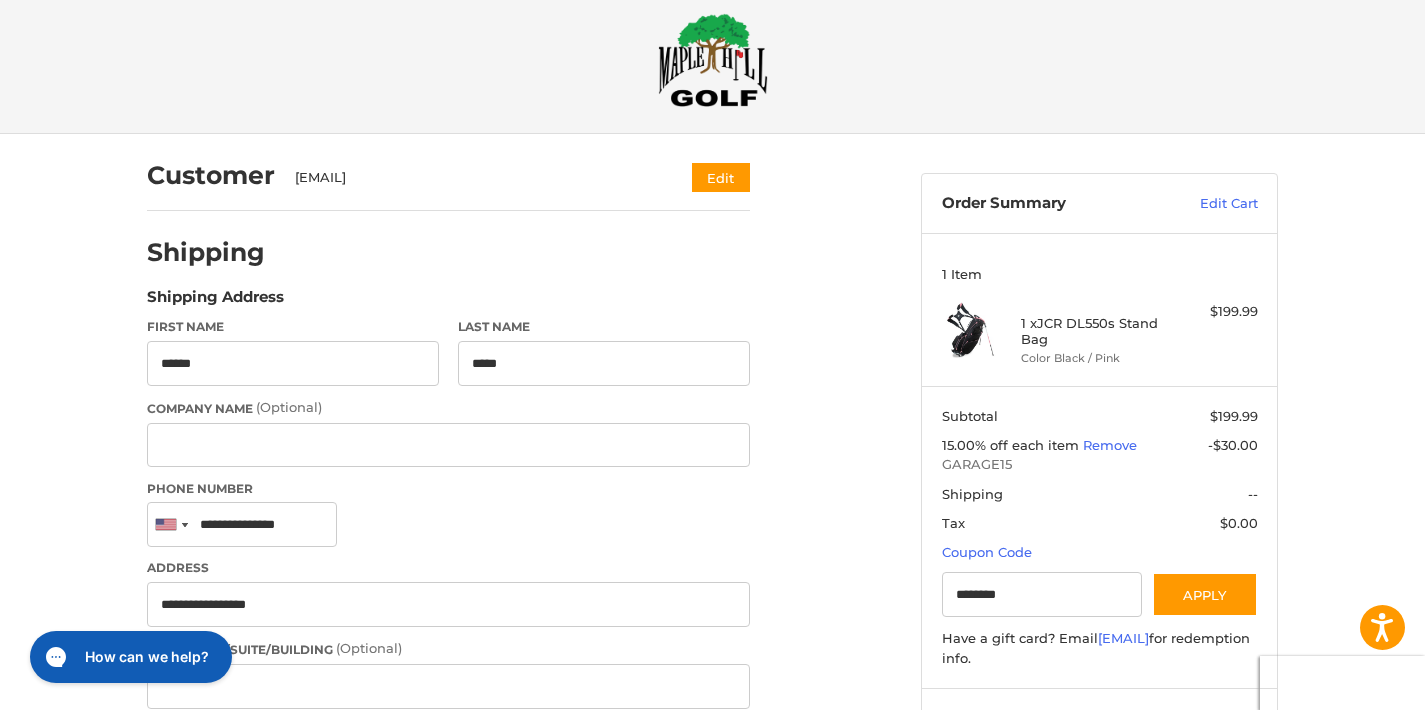 scroll, scrollTop: 0, scrollLeft: 0, axis: both 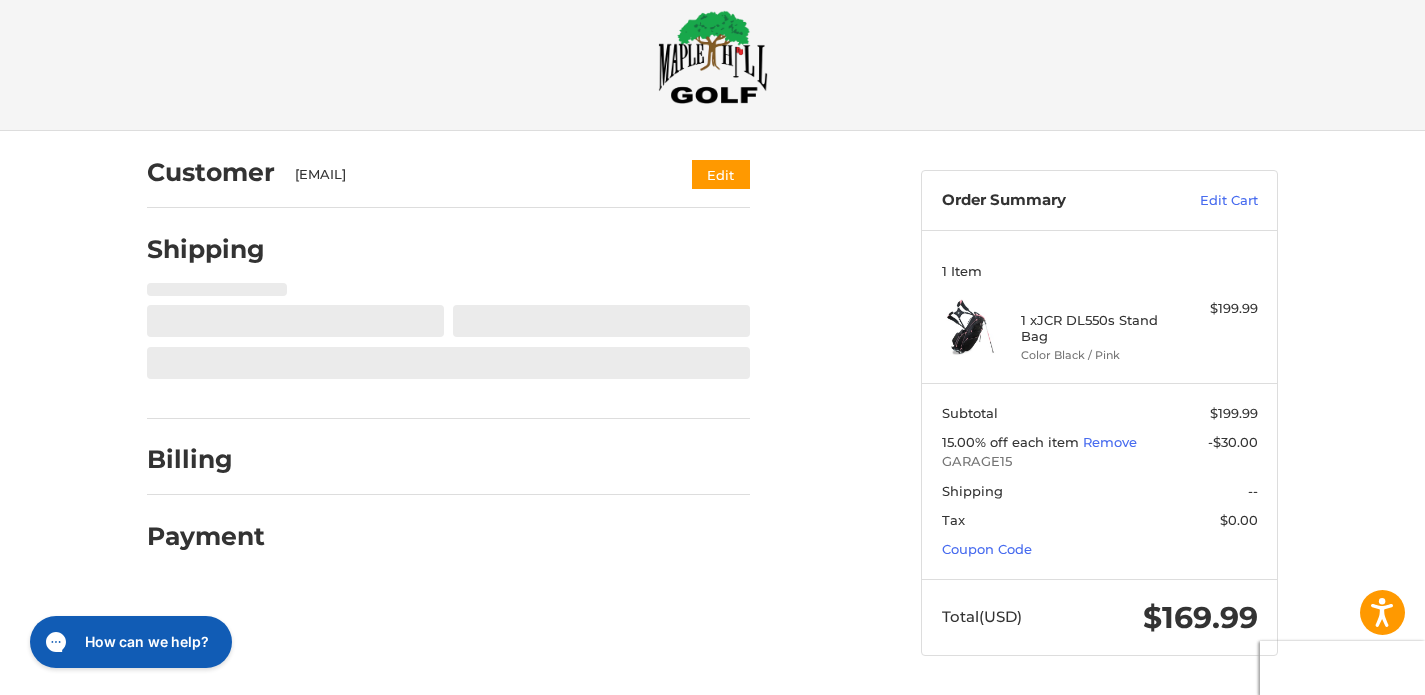 select on "**" 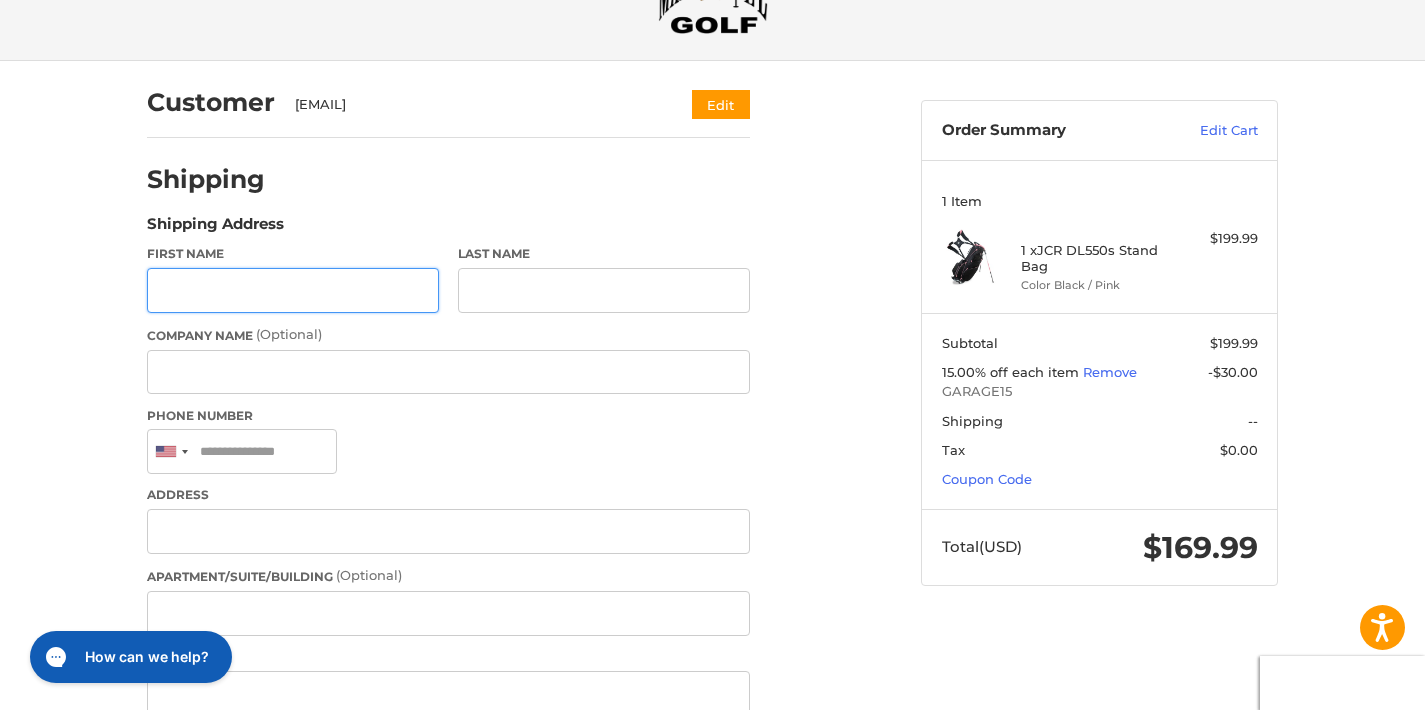 scroll, scrollTop: 98, scrollLeft: 0, axis: vertical 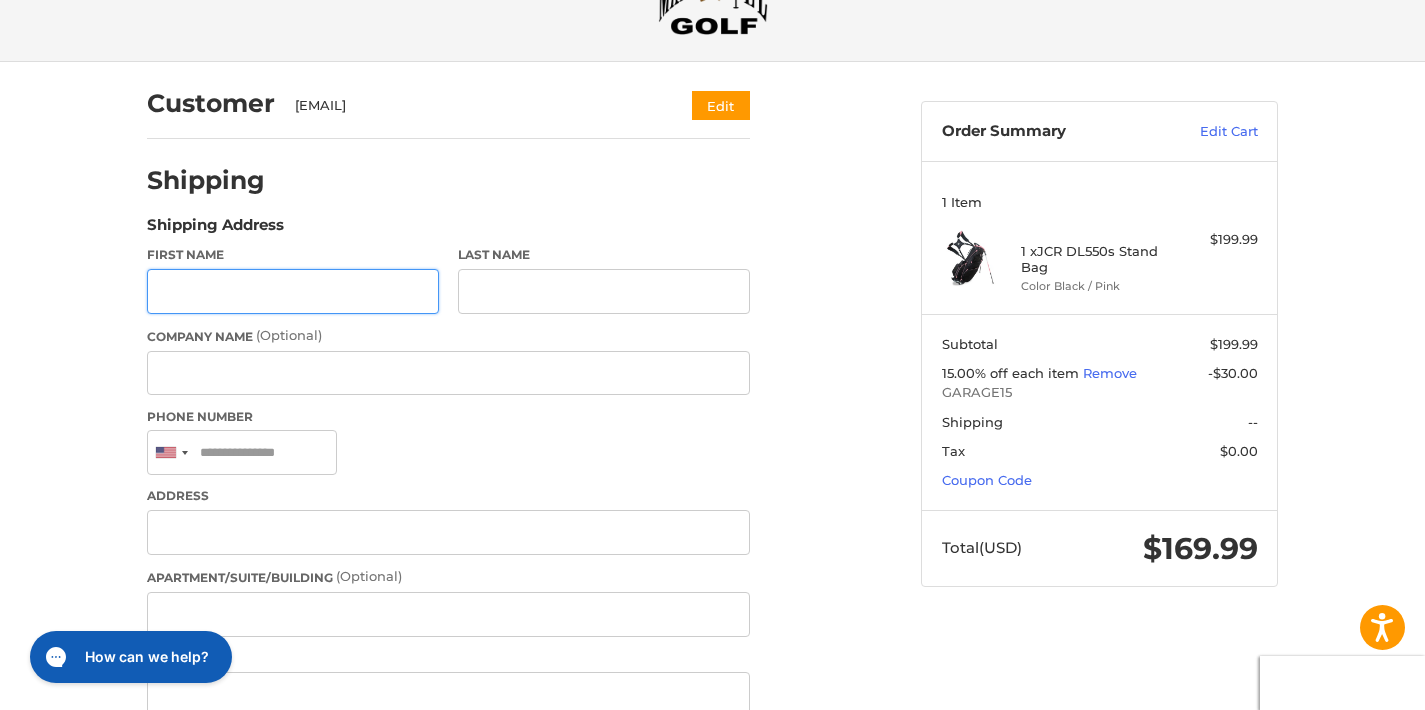 click on "First Name" at bounding box center [293, 291] 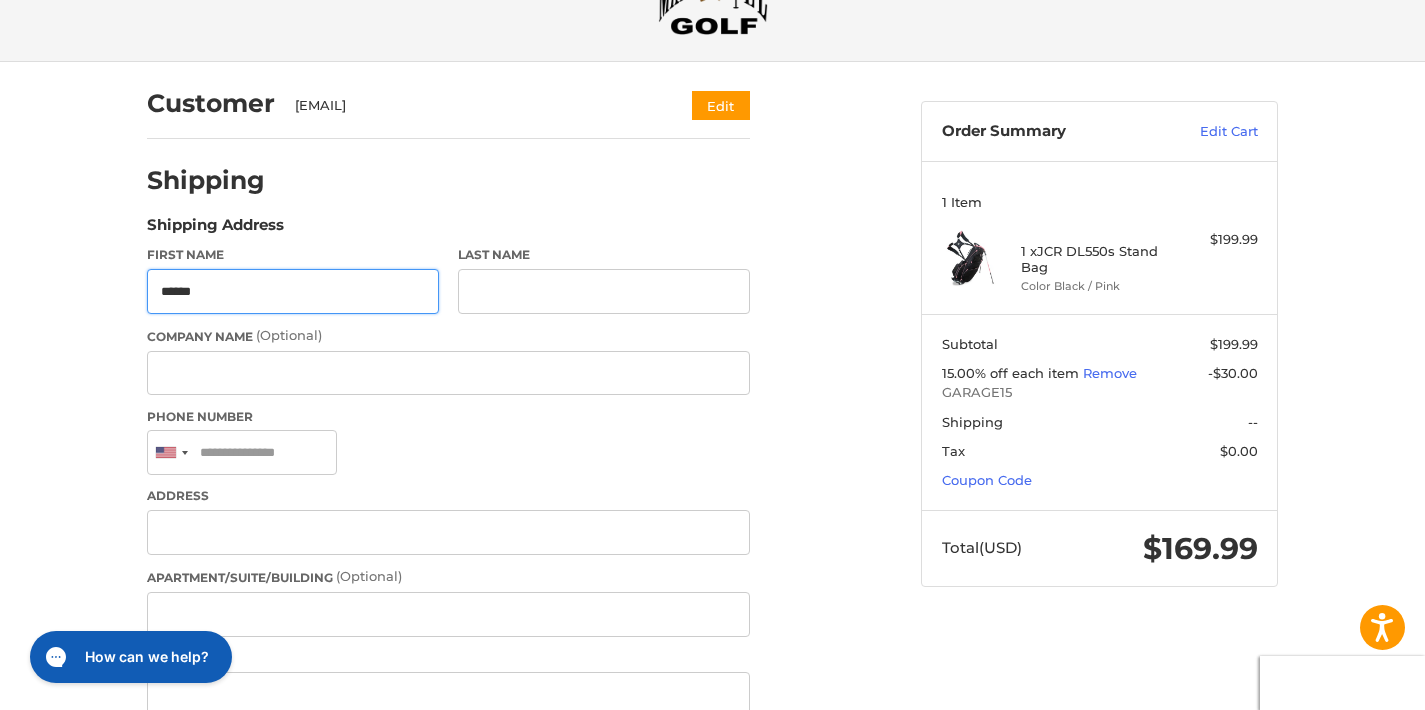 type on "******" 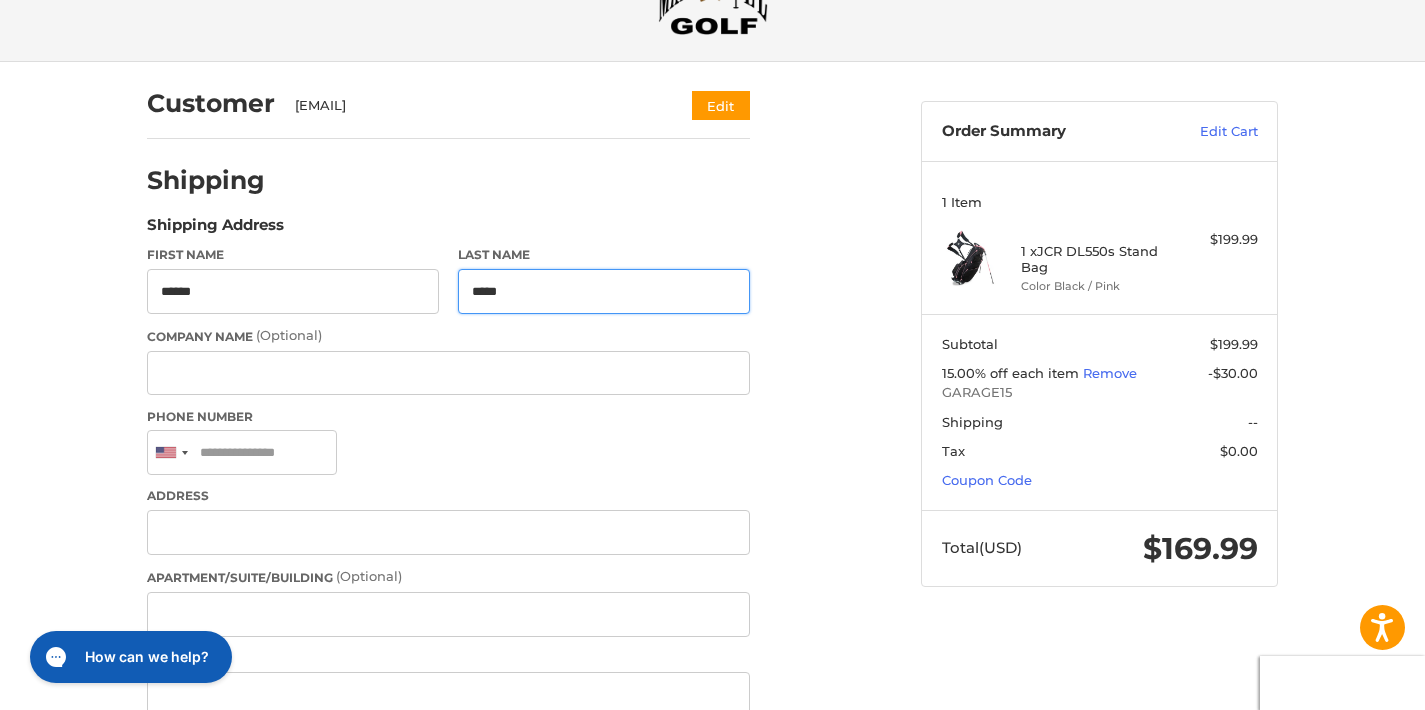 type on "*****" 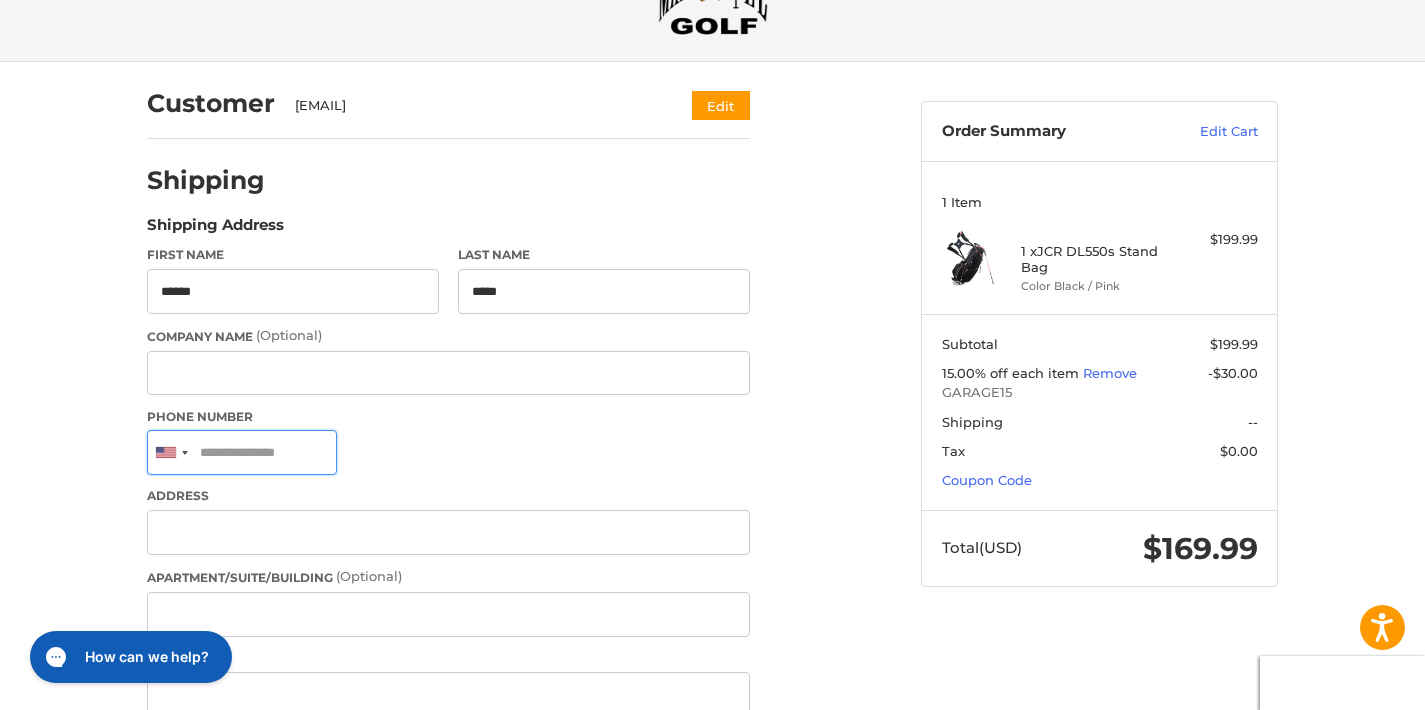 click on "Phone Number" at bounding box center [242, 452] 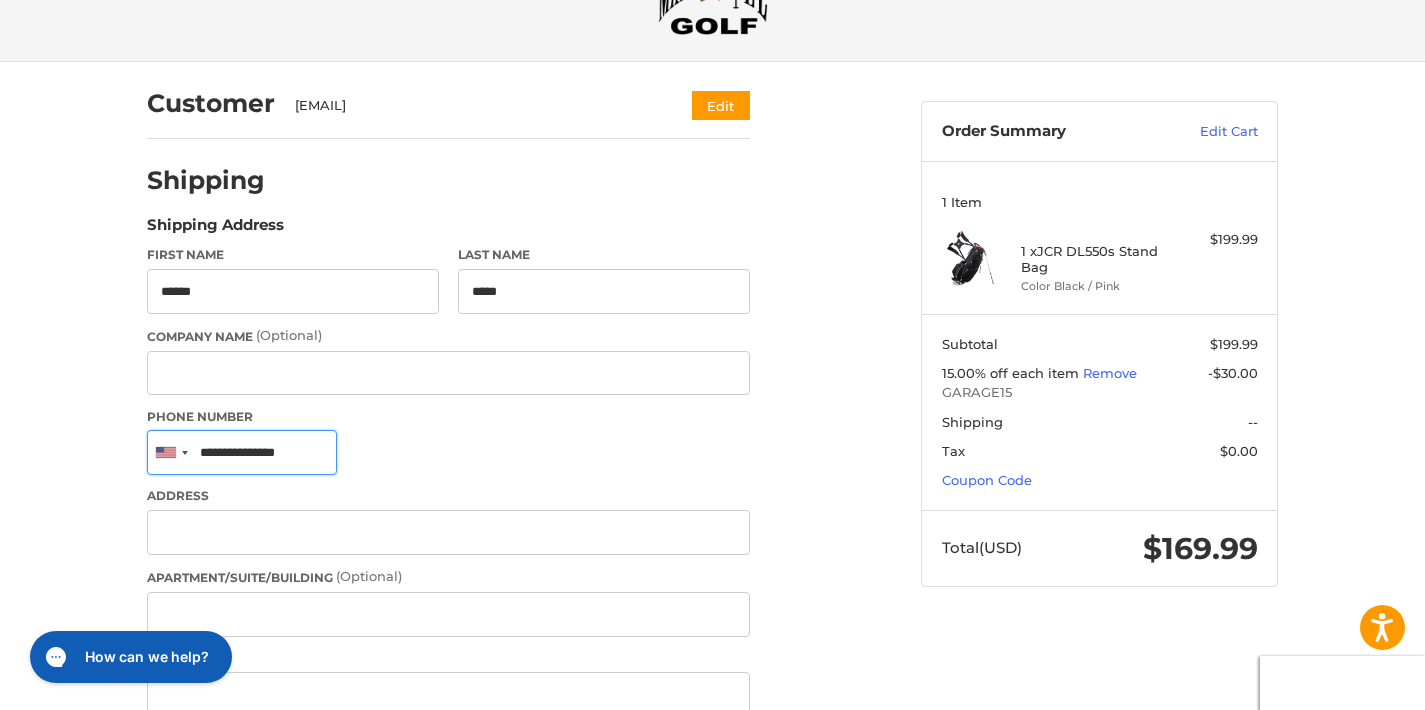 type on "**********" 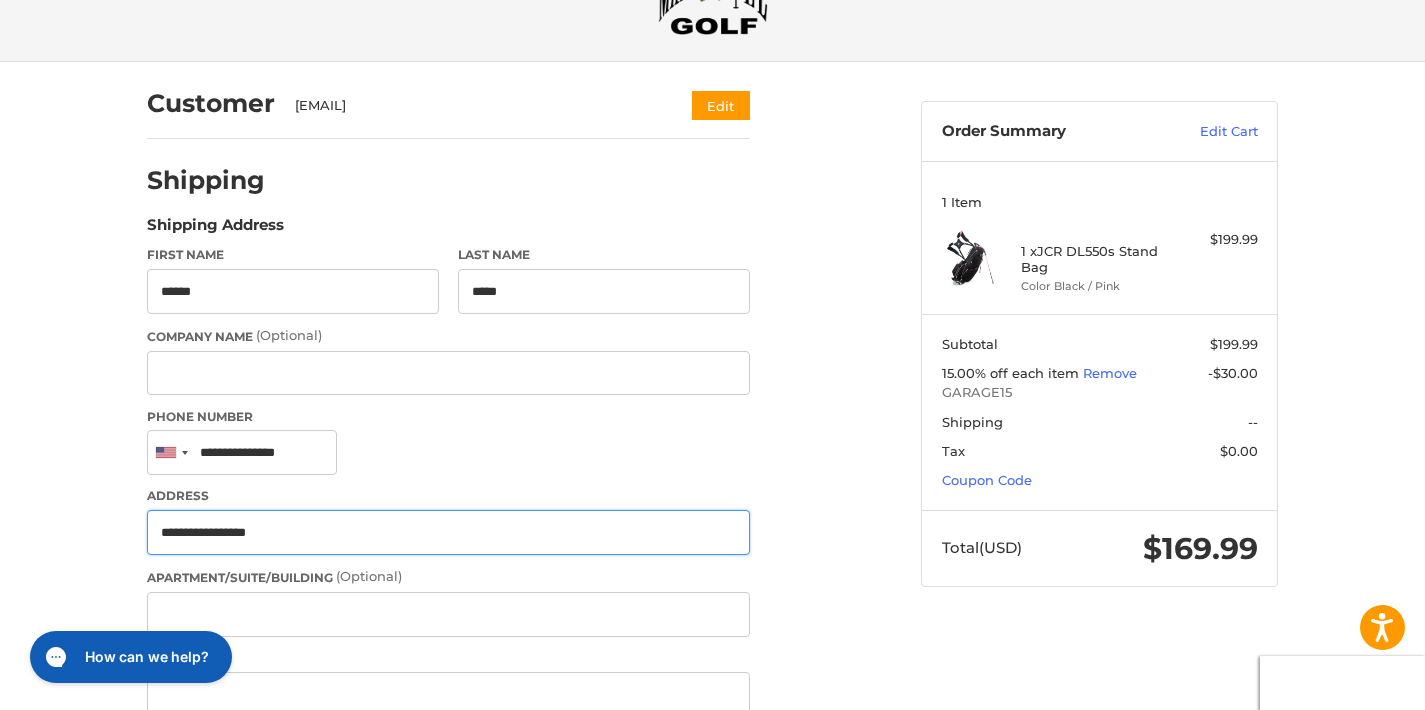 type on "**********" 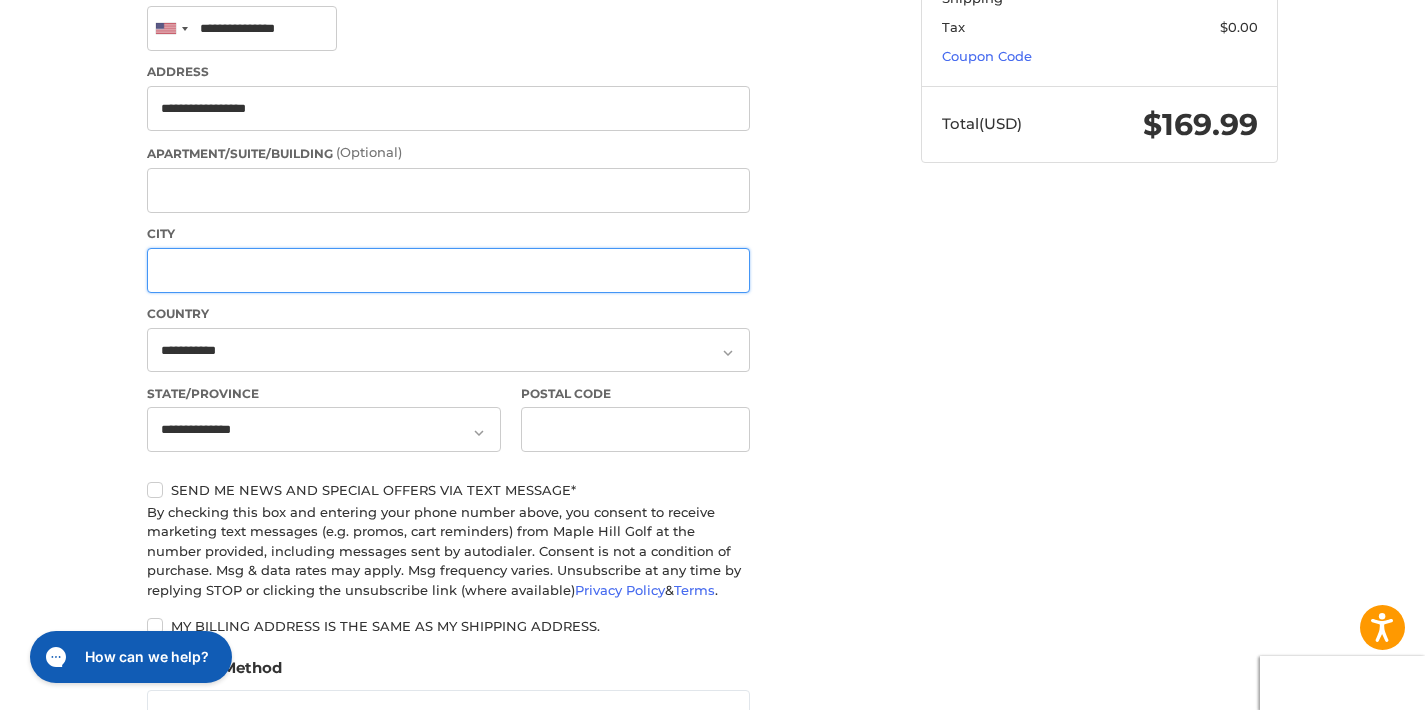 scroll, scrollTop: 526, scrollLeft: 0, axis: vertical 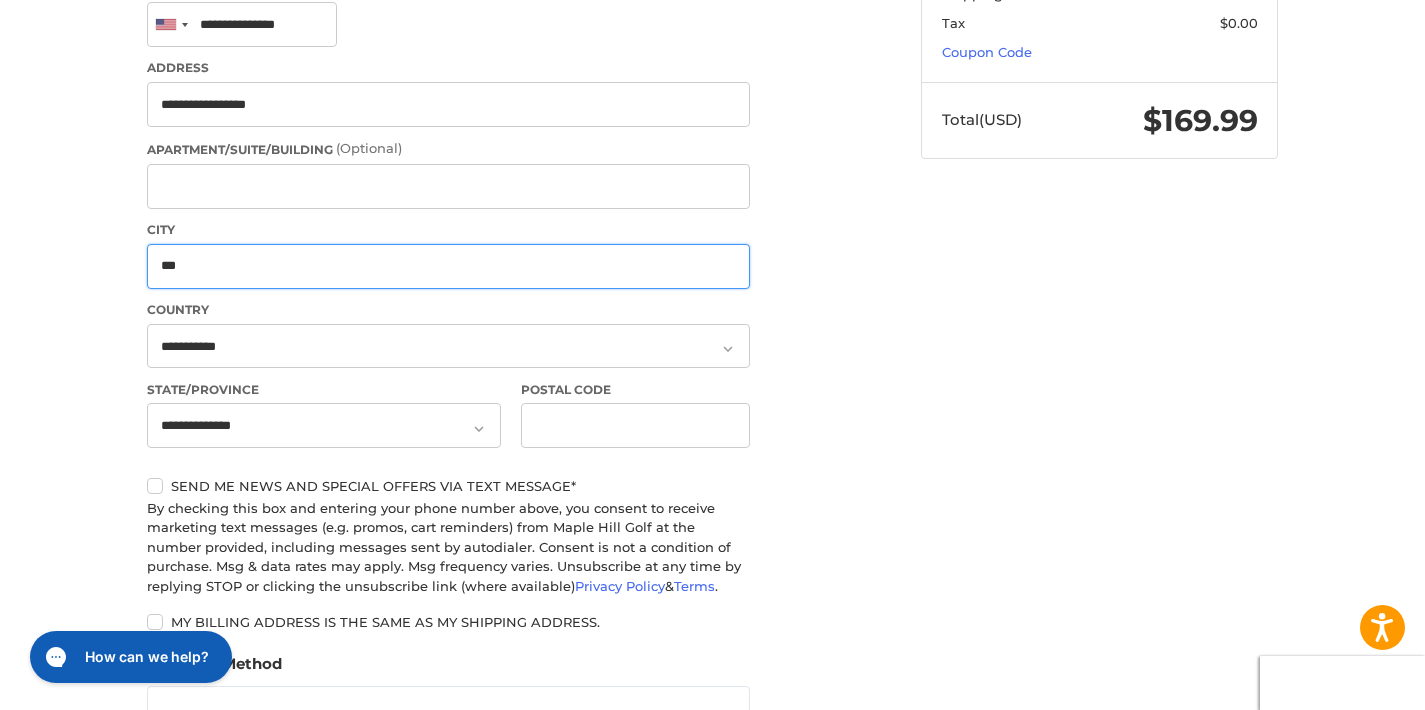 type on "***" 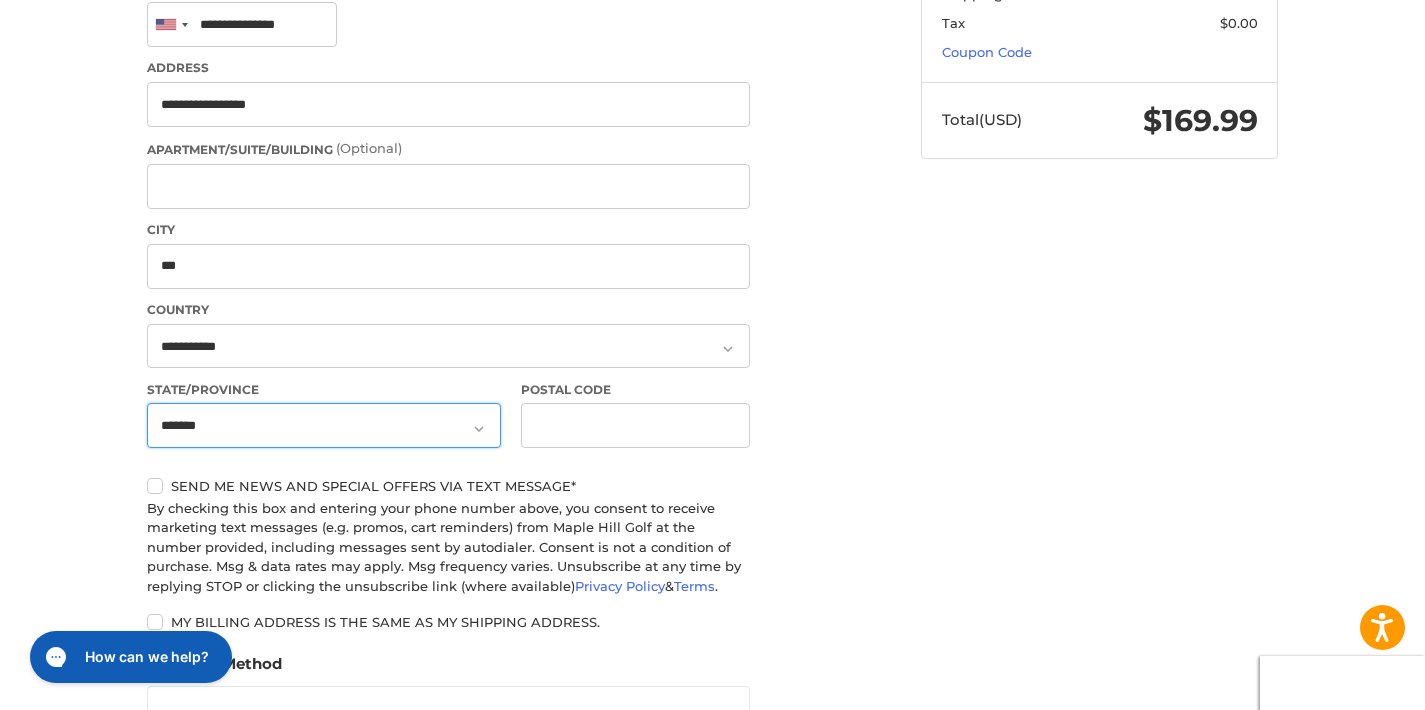 click on "**********" at bounding box center (324, 425) 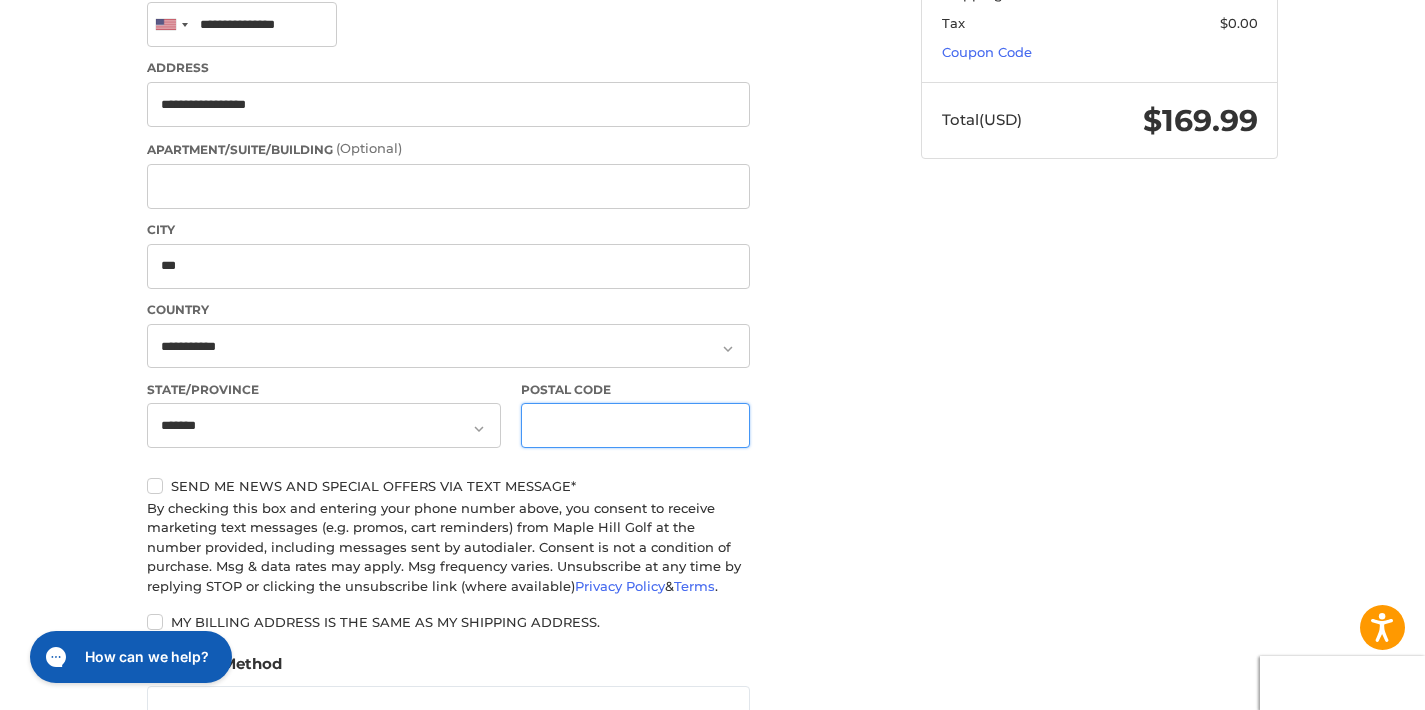 click on "Postal Code" at bounding box center [636, 425] 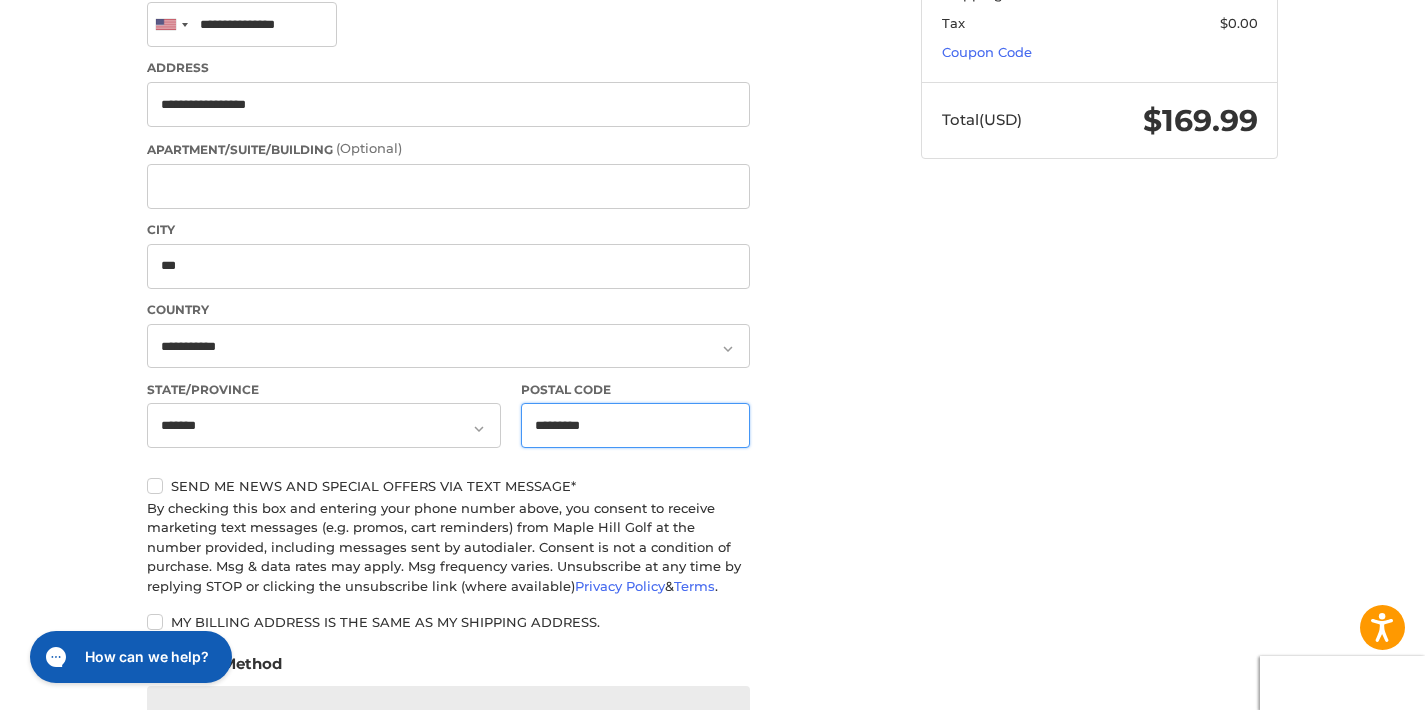 type on "*********" 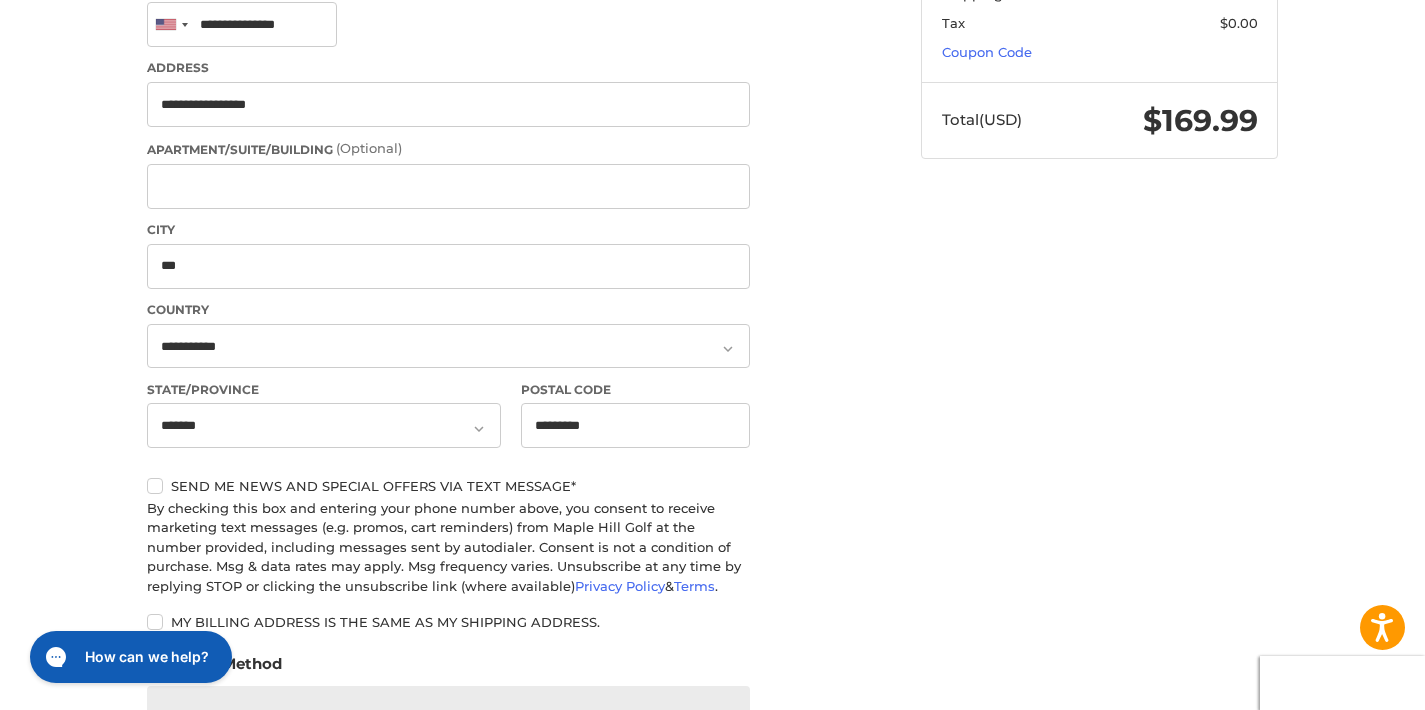 click on "Customer [EMAIL] Edit Shipping Shipping Address First Name ****** Last Name ***** Company Name   (Optional) Phone Number United States +1 Afghanistan (‫افغانستان‬‎) +93 Albania (Shqipëri) +355 Algeria (‫الجزائر‬‎) +213 American Samoa +1 Andorra +376 Angola +244 Anguilla +1 Antigua and Barbuda +1 Argentina +54 Armenia (Հայաստան) +374 Aruba +297 Ascension Island +247 Australia +61 Austria (Österreich) +43 Azerbaijan (Azərbaycan) +994 Bahamas +1 Bahrain (‫البحرين‬‎) +973 Bangladesh (বাংলাদেশ) +880 Barbados +1 Belarus (Беларусь) +375 Belgium (België) +32 Belize +501 Benin (Bénin) +229 Bermuda +1 Bhutan (འབྲུག) +975 Bolivia +591 Bosnia and Herzegovina (Босна и Херцеговина) +387 Botswana +267 Brazil (Brasil) +55 British Indian Ocean Territory +246 British Virgin Islands +1 Brunei +673 Bulgaria (България) +359 Burkina Faso +226 Burundi (Uburundi) +257 Cambodia (កម្ពុជា) +855 +1" at bounding box center (519, 325) 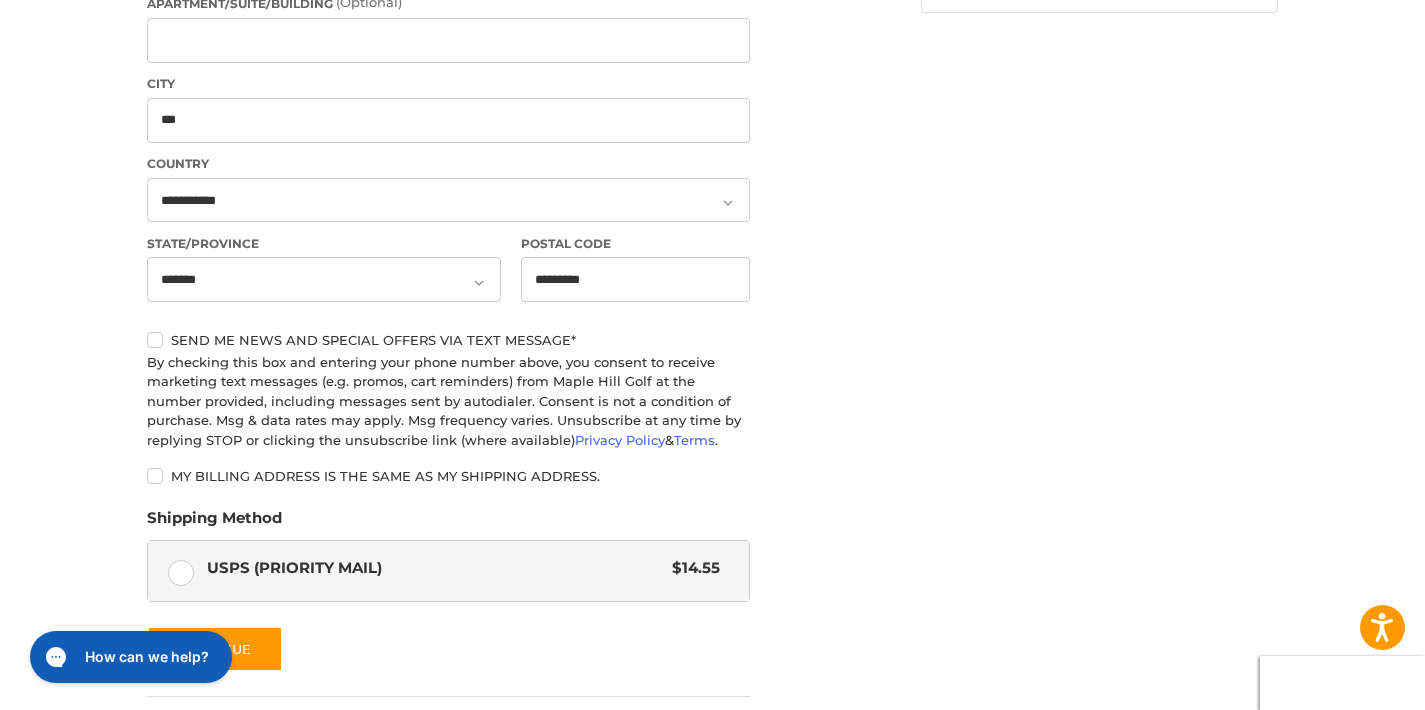 scroll, scrollTop: 831, scrollLeft: 0, axis: vertical 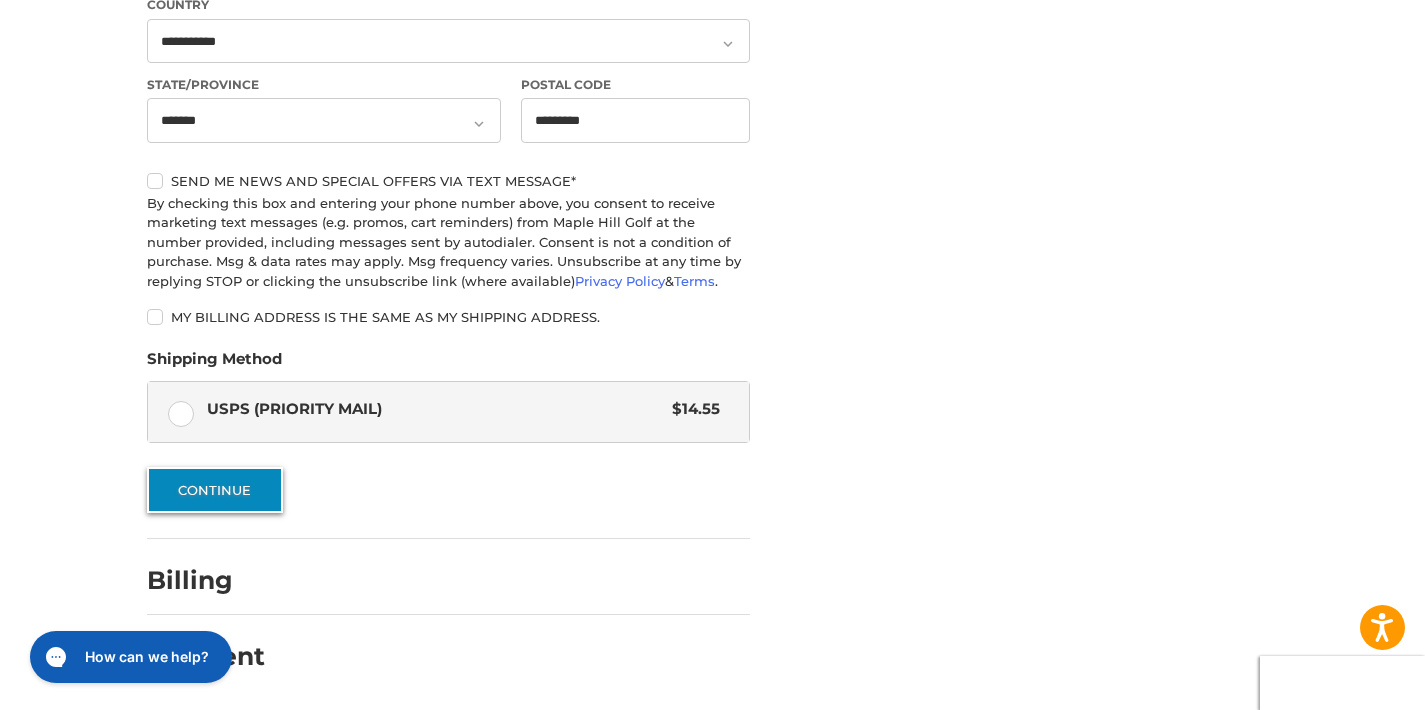 click on "Continue" at bounding box center (215, 490) 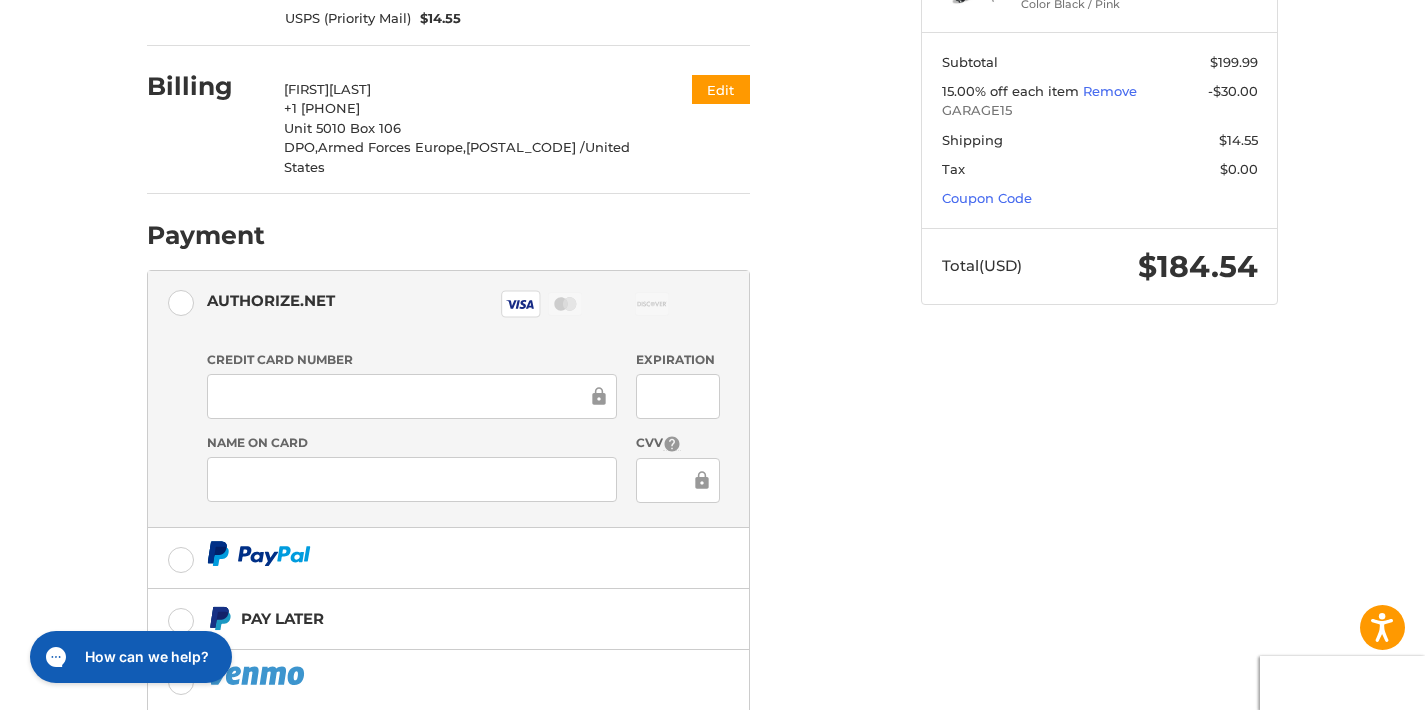 scroll, scrollTop: 467, scrollLeft: 0, axis: vertical 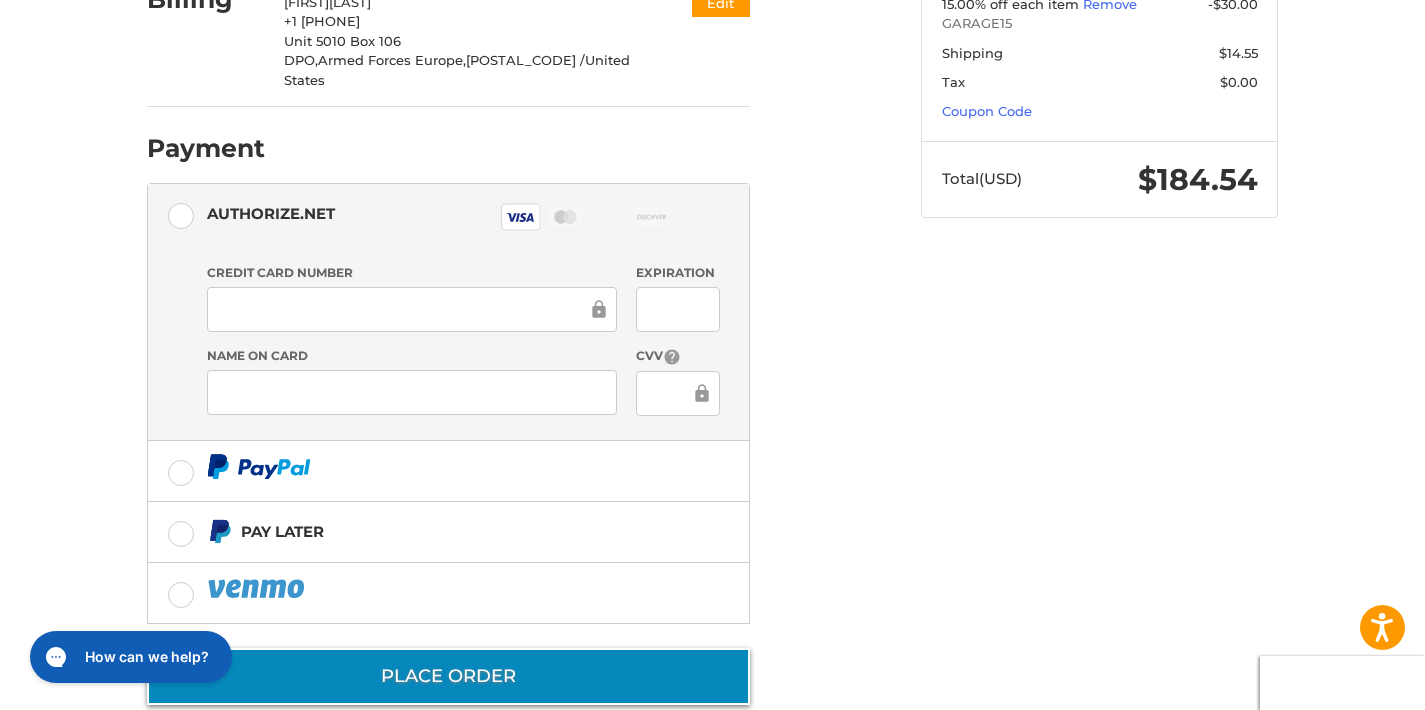 click on "Place Order" at bounding box center (448, 676) 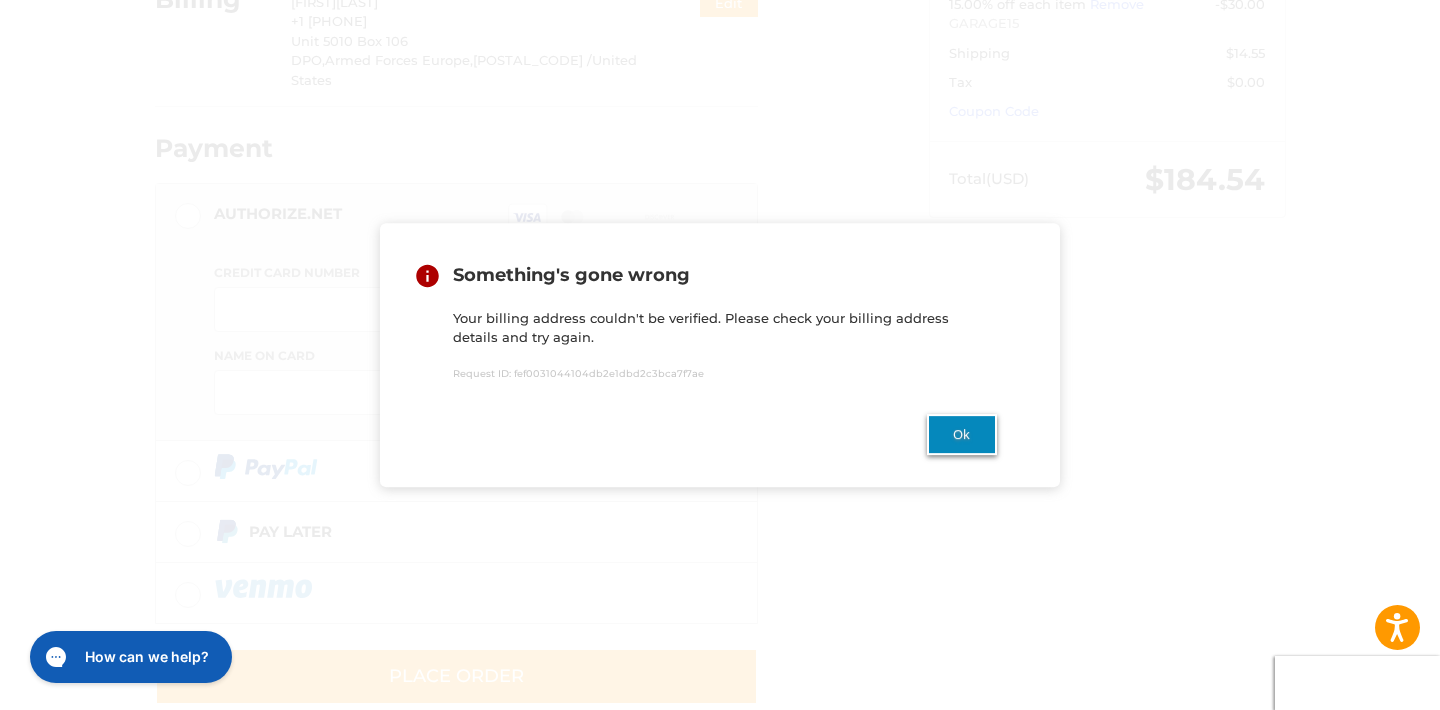click on "Ok" at bounding box center (962, 434) 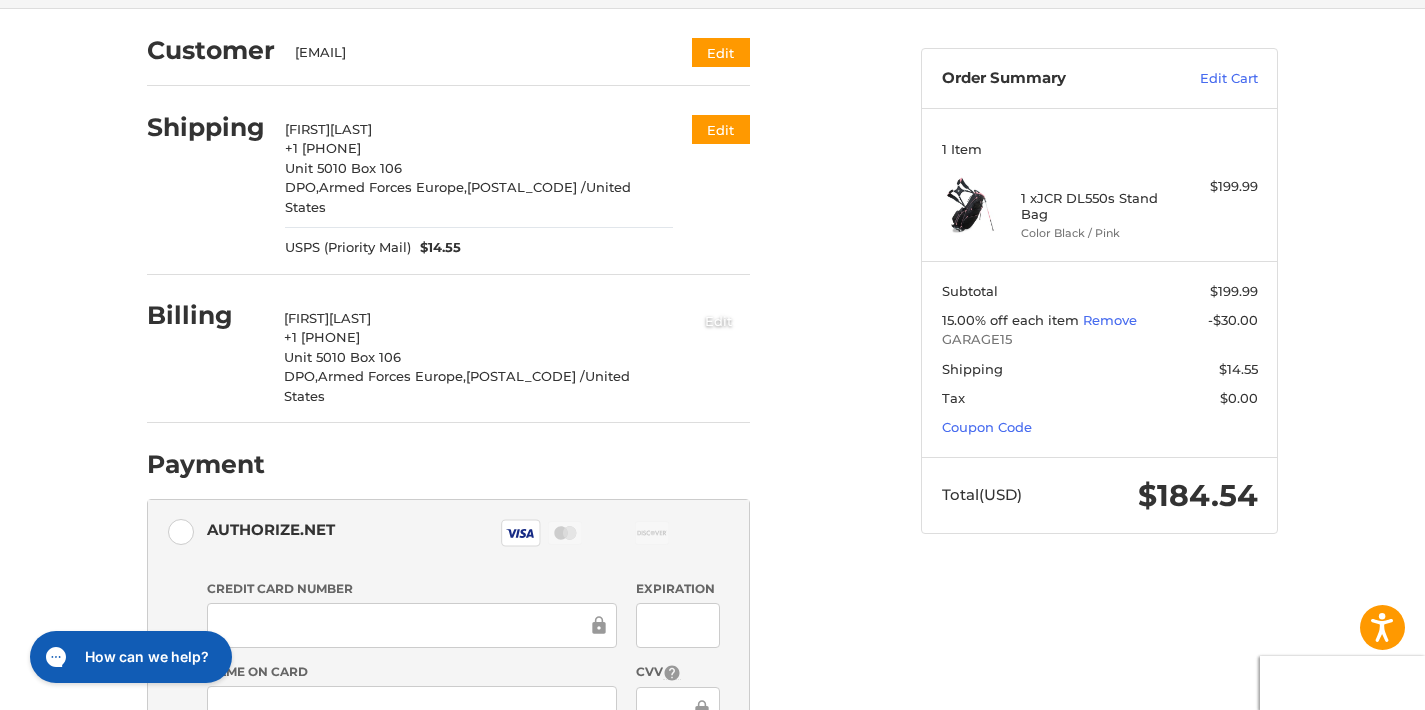 click on "Edit" at bounding box center [719, 320] 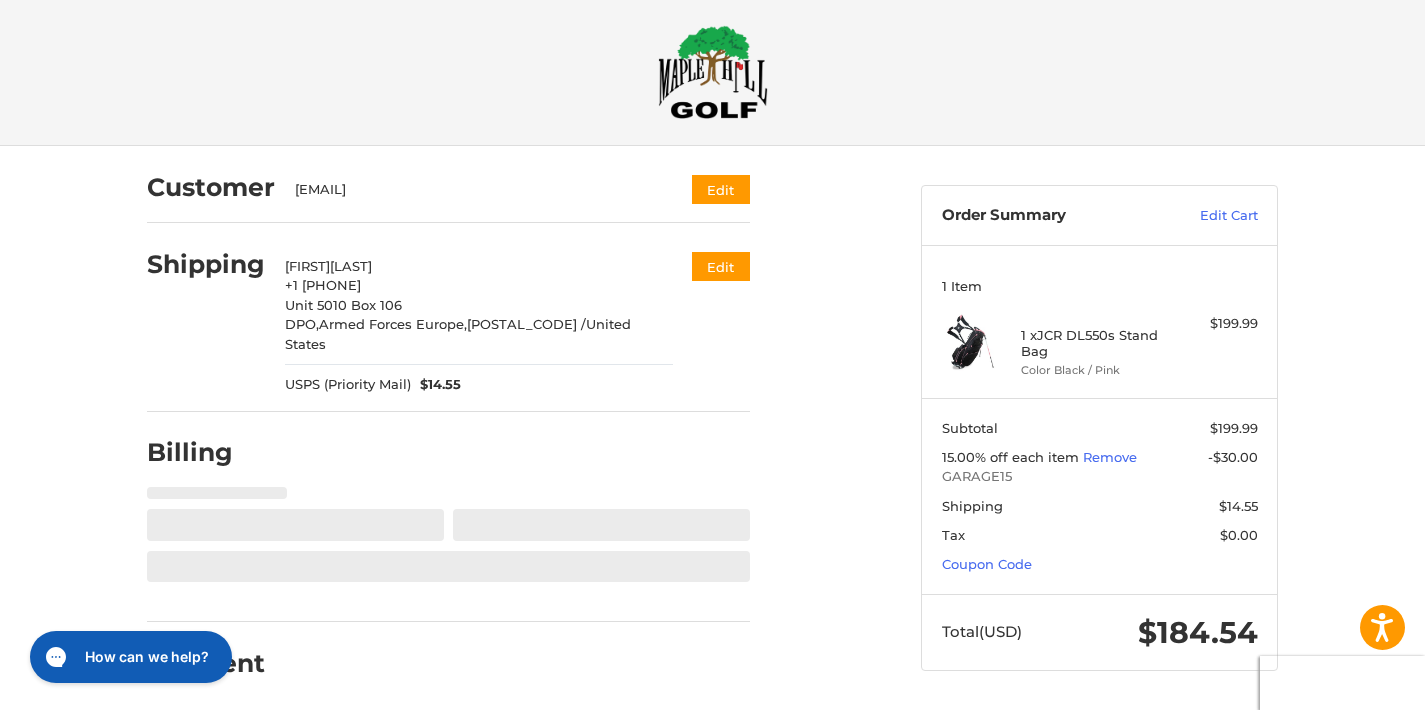 select on "**" 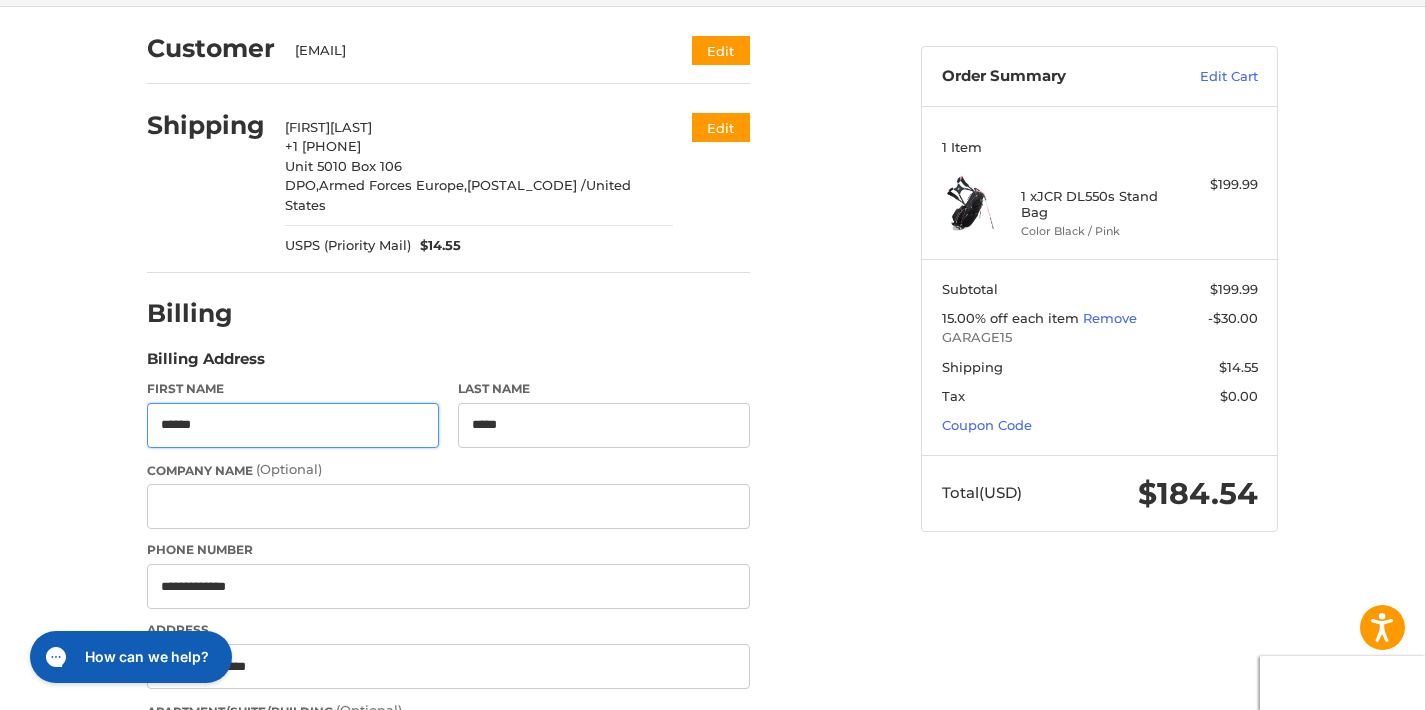 type on "**********" 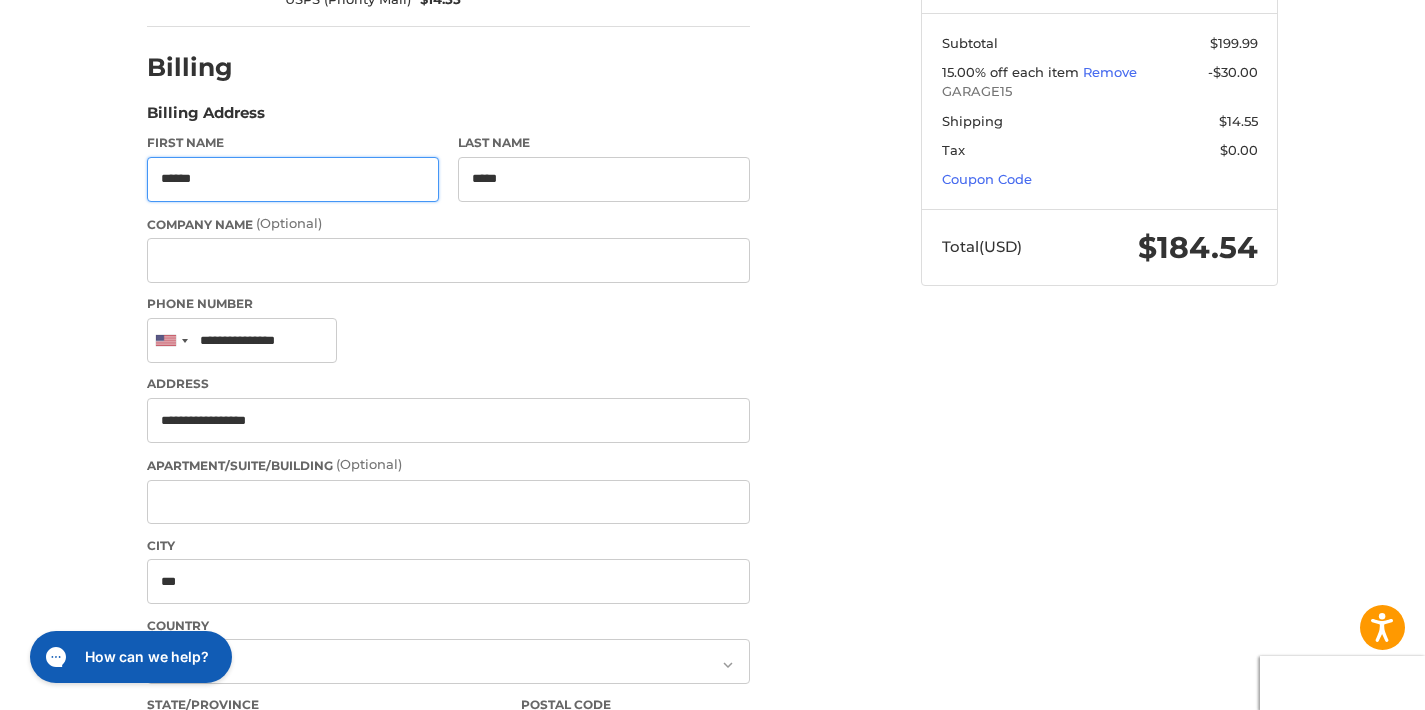 scroll, scrollTop: 406, scrollLeft: 0, axis: vertical 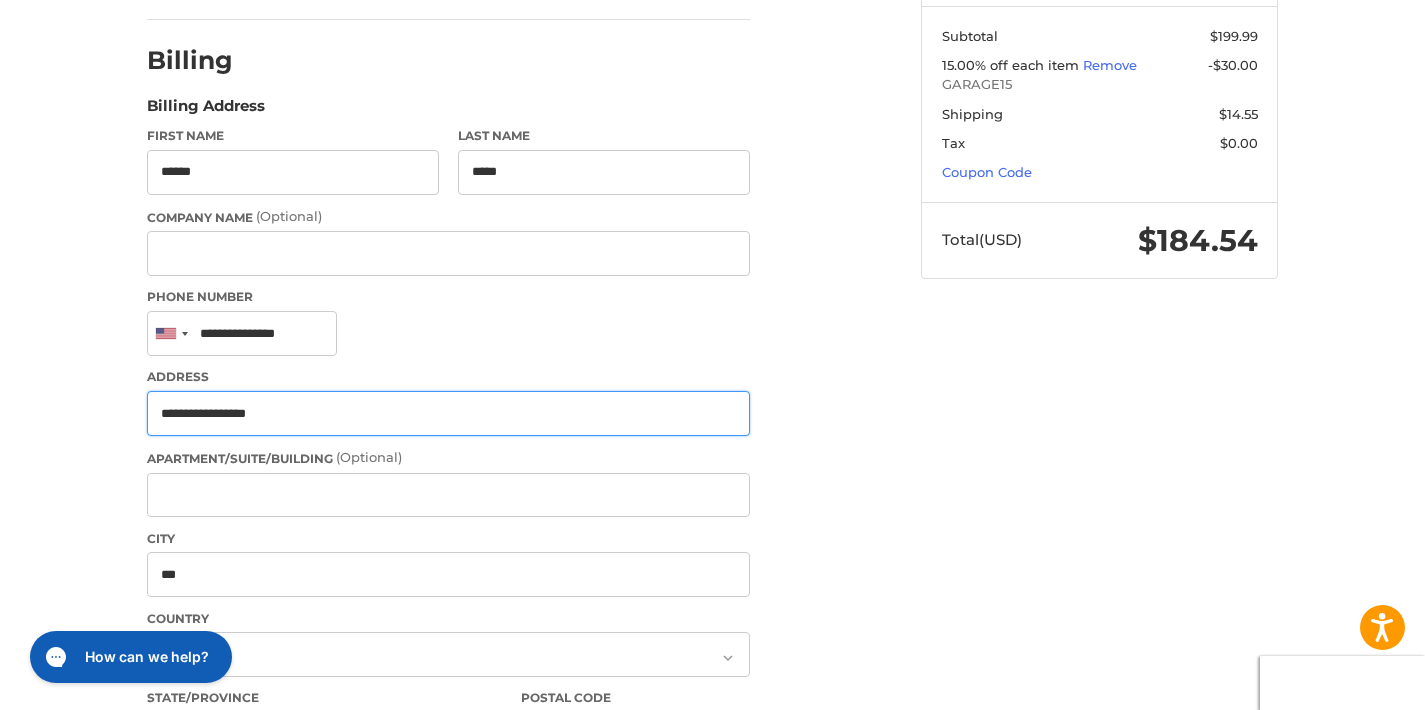 drag, startPoint x: 386, startPoint y: 404, endPoint x: 64, endPoint y: 391, distance: 322.26233 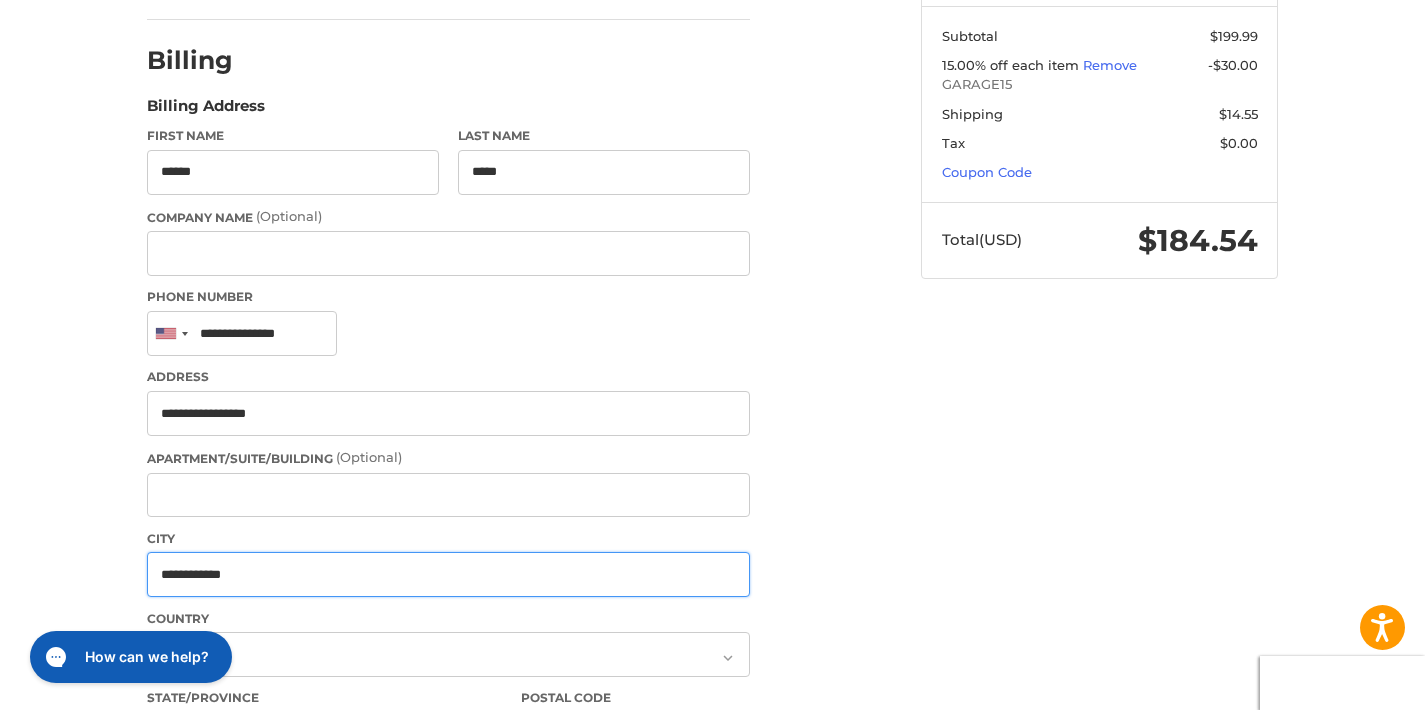 type on "**********" 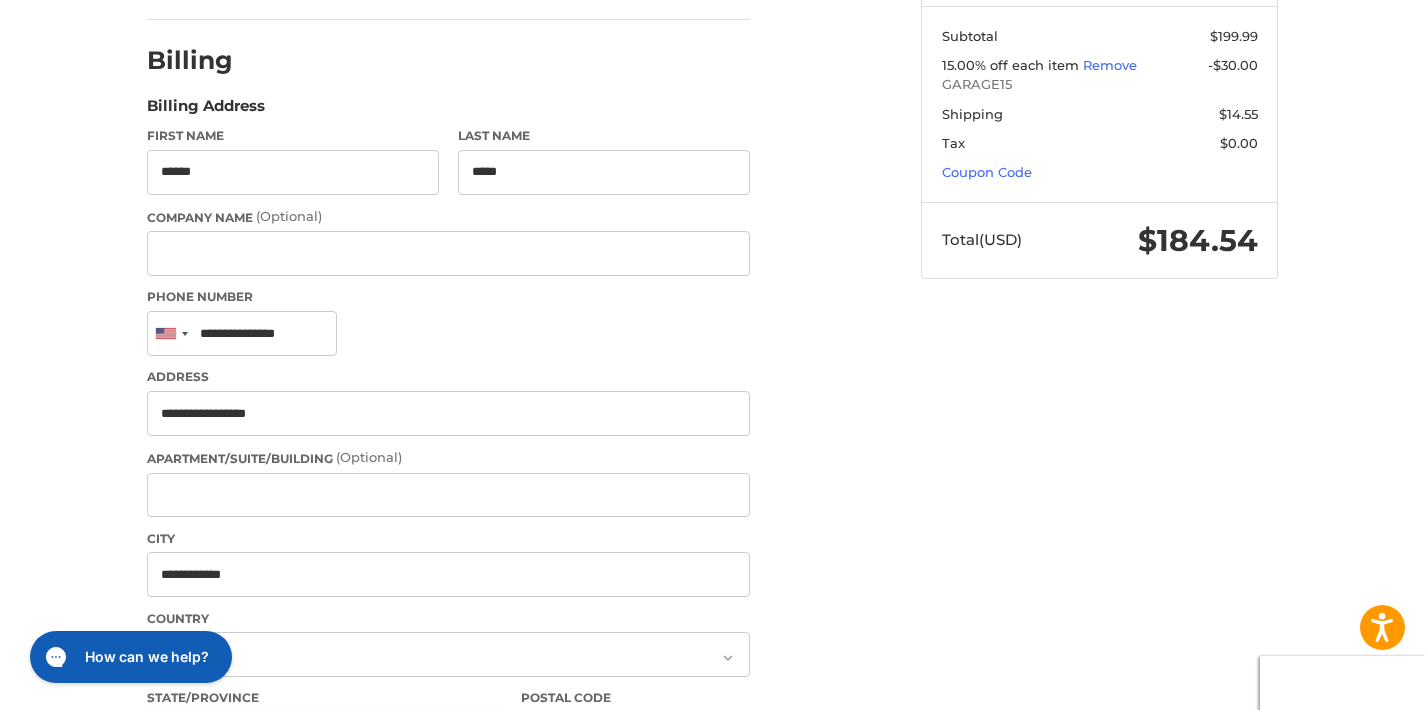 scroll, scrollTop: 434, scrollLeft: 0, axis: vertical 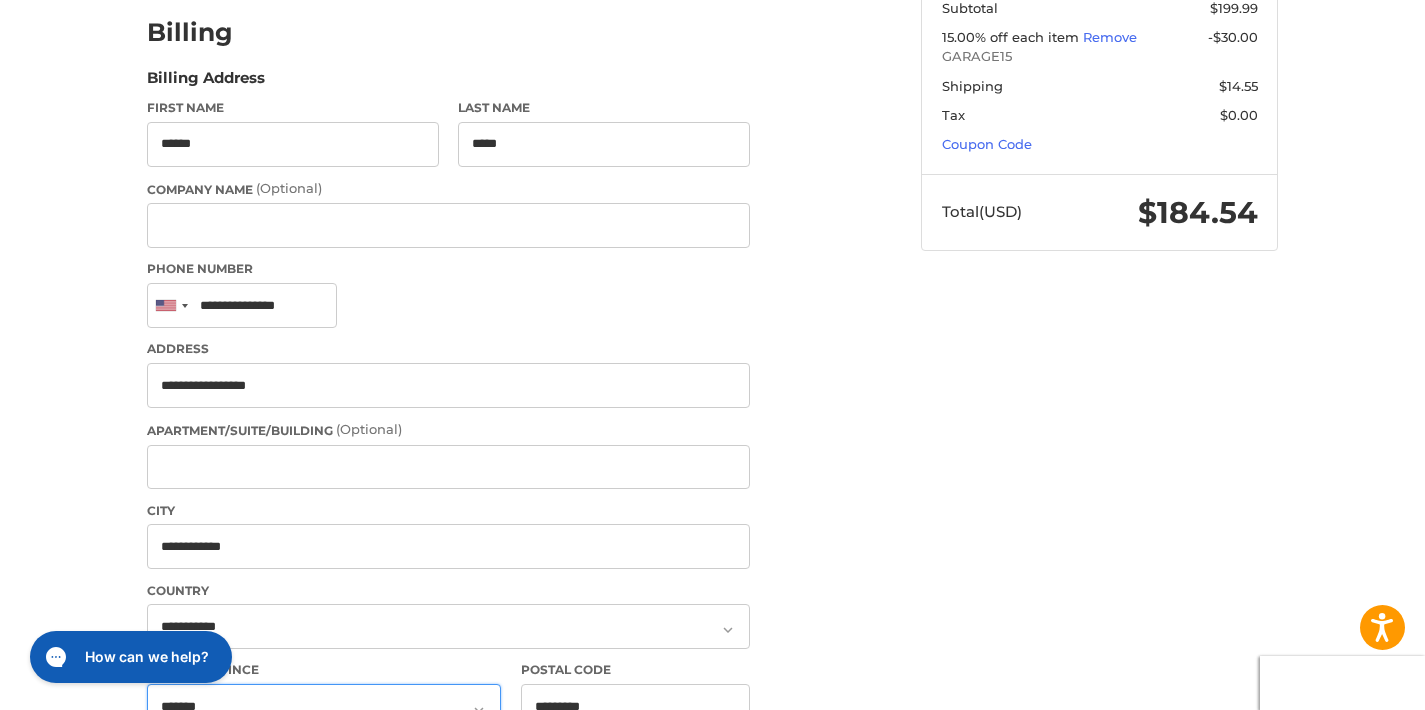 select on "**" 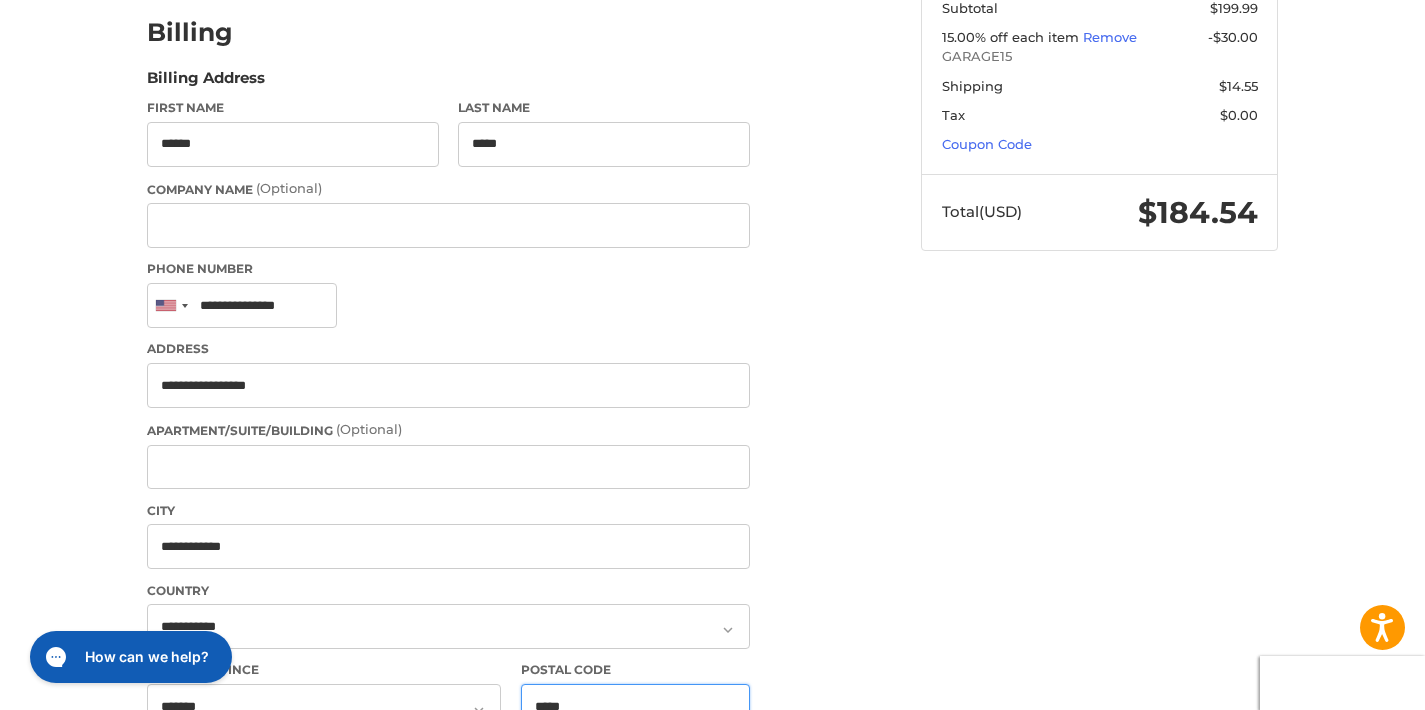 type on "*****" 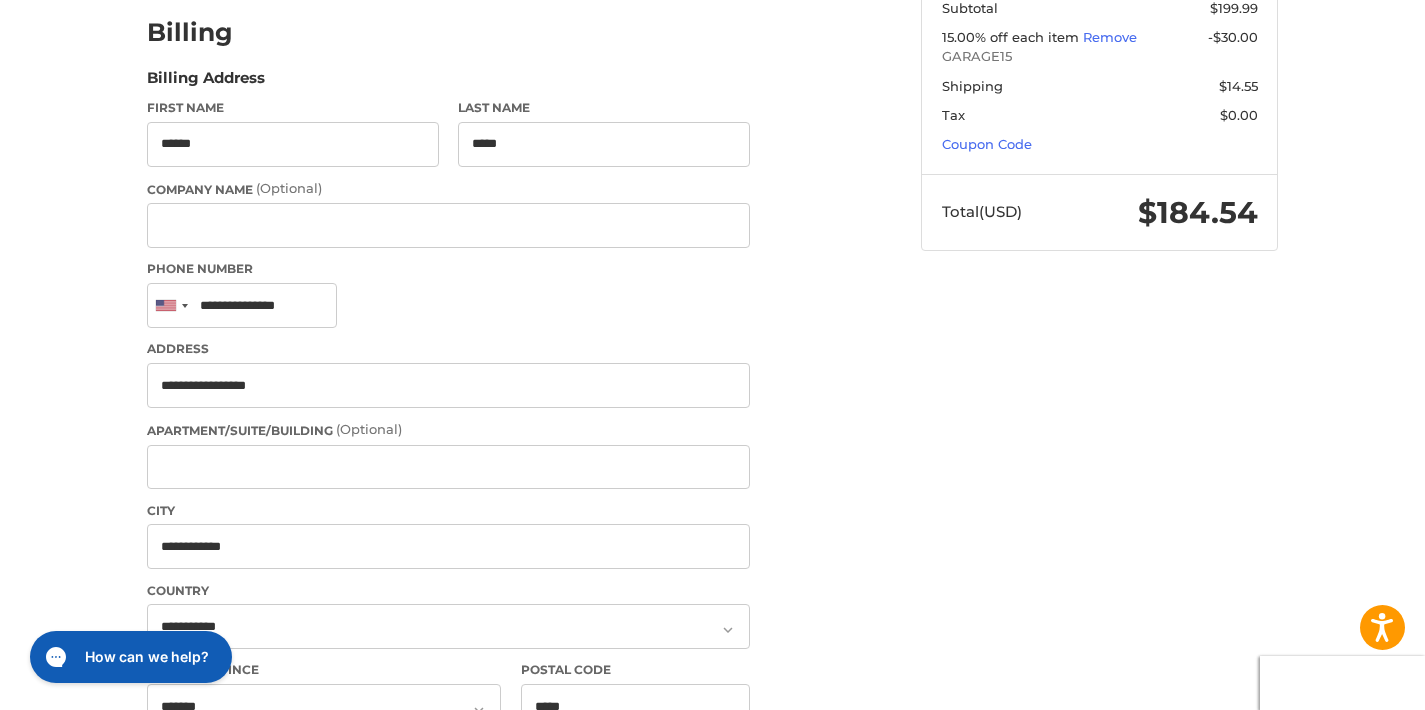 click on "**********" at bounding box center [448, 375] 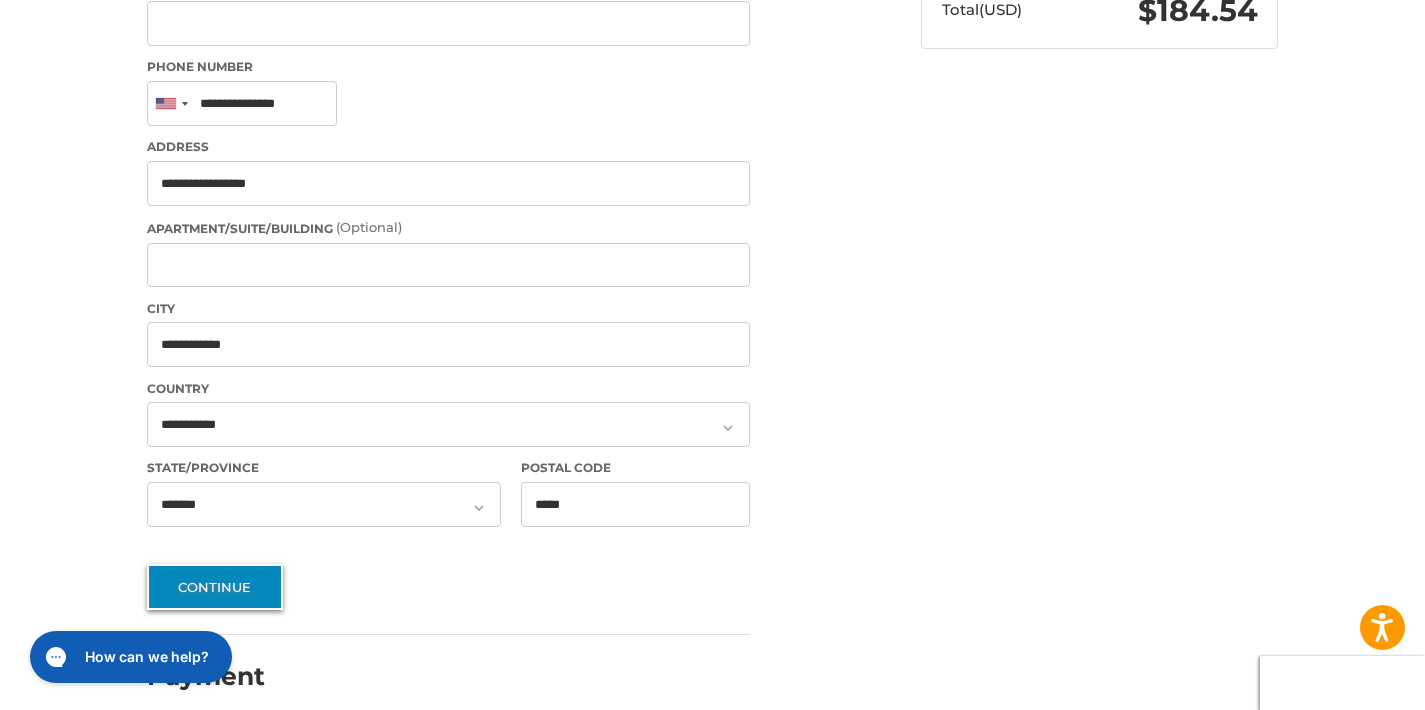 click on "Continue" at bounding box center (215, 587) 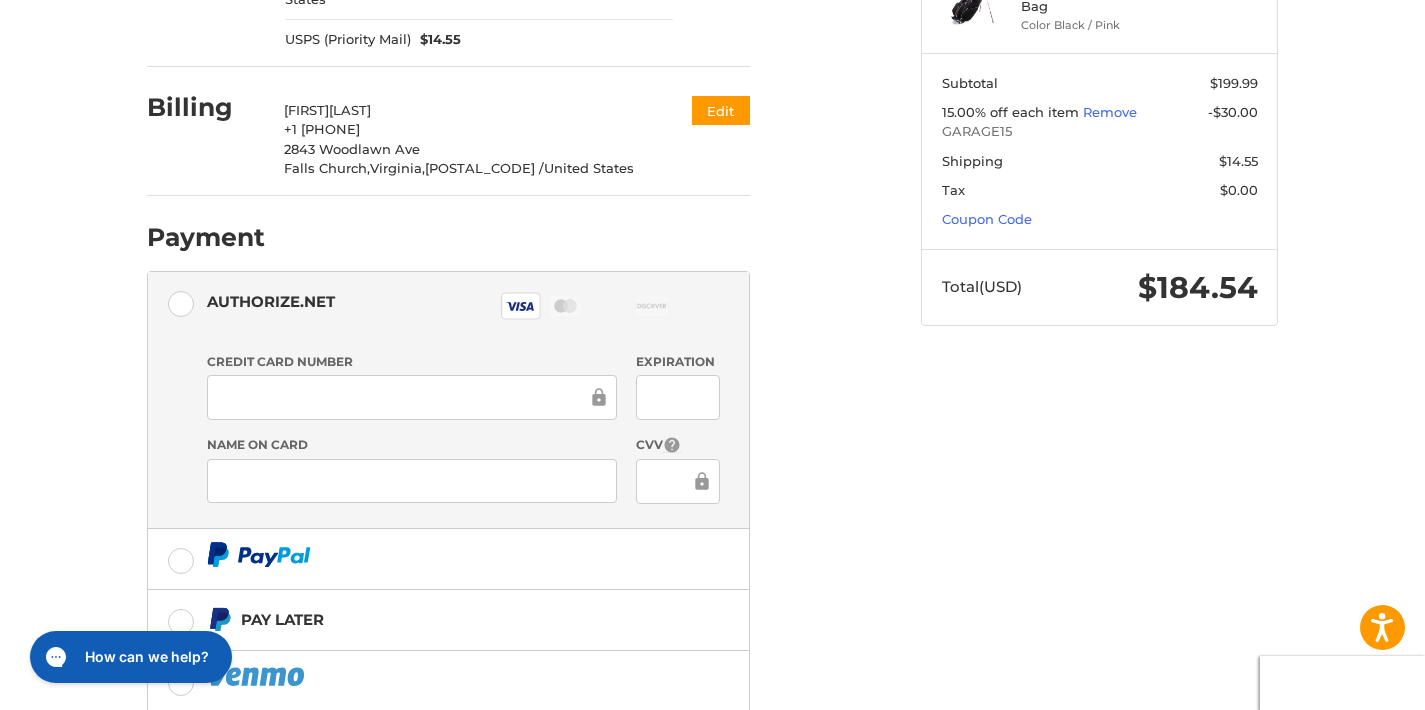 scroll, scrollTop: 467, scrollLeft: 0, axis: vertical 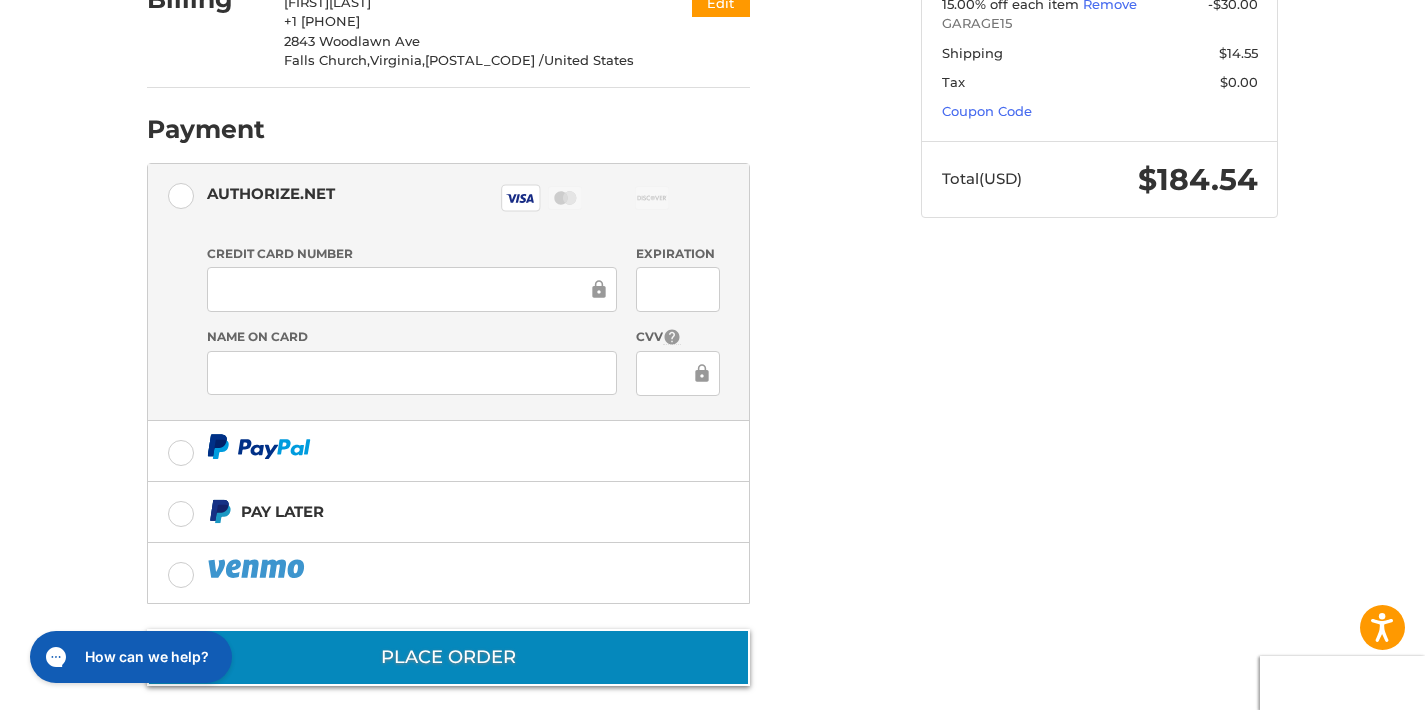 click on "Place Order" at bounding box center (448, 657) 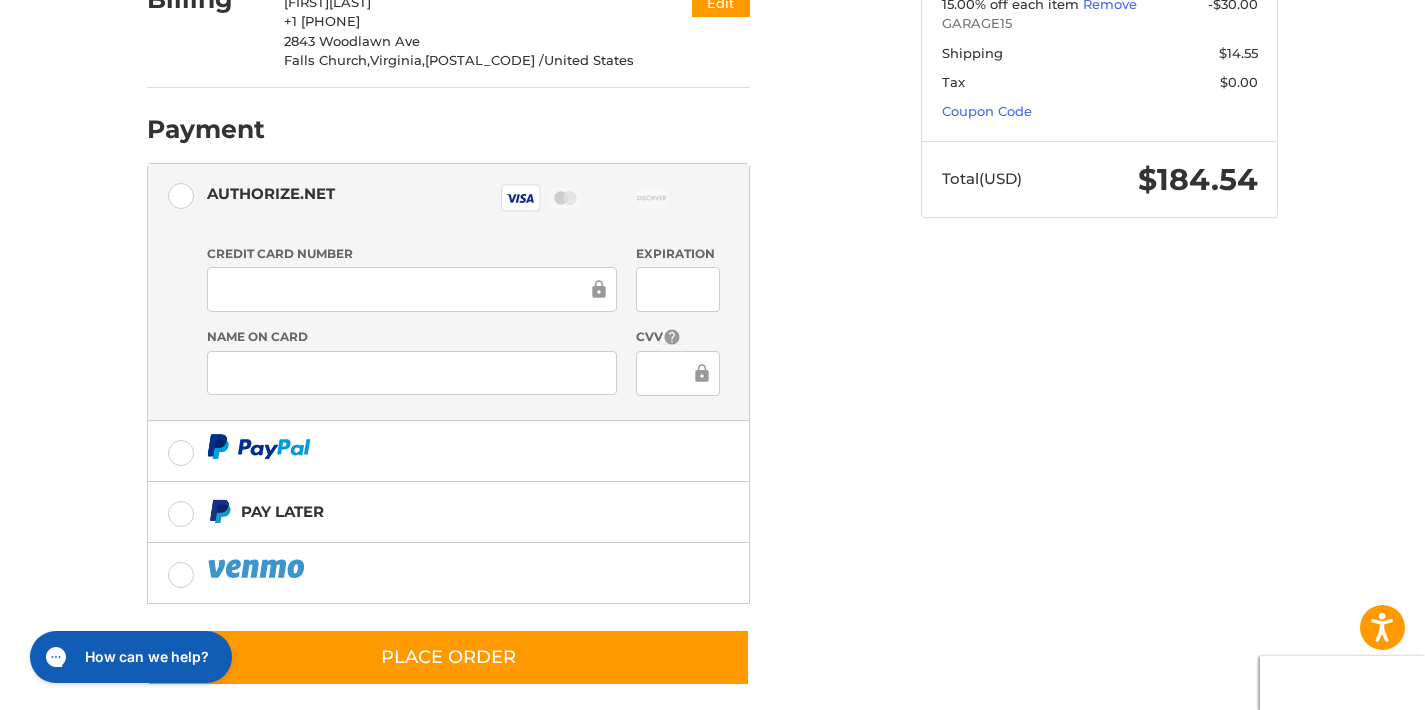 click on "Customer [EMAIL] Edit Shipping [FIRST]  [LAST]   +1 [PHONE] Unit 5010 Box 106  DPO,  Armed Forces Europe,  [POSTAL_CODE] /  United States  USPS (Priority Mail) $14.55 Edit Billing [FIRST]  [LAST]   +1 [PHONE] 2843 Woodlawn Ave  Falls Church,  Virginia,  [POSTAL_CODE] /  United States  Edit Payment Payment Methods Authorize.net Authorize.net Visa Master Amex Discover Diners Club JCB Credit card Credit Card Number Expiration Name on Card CVV Pay Later Redeemable Payments Coupon Code Place Order" at bounding box center [487, 189] 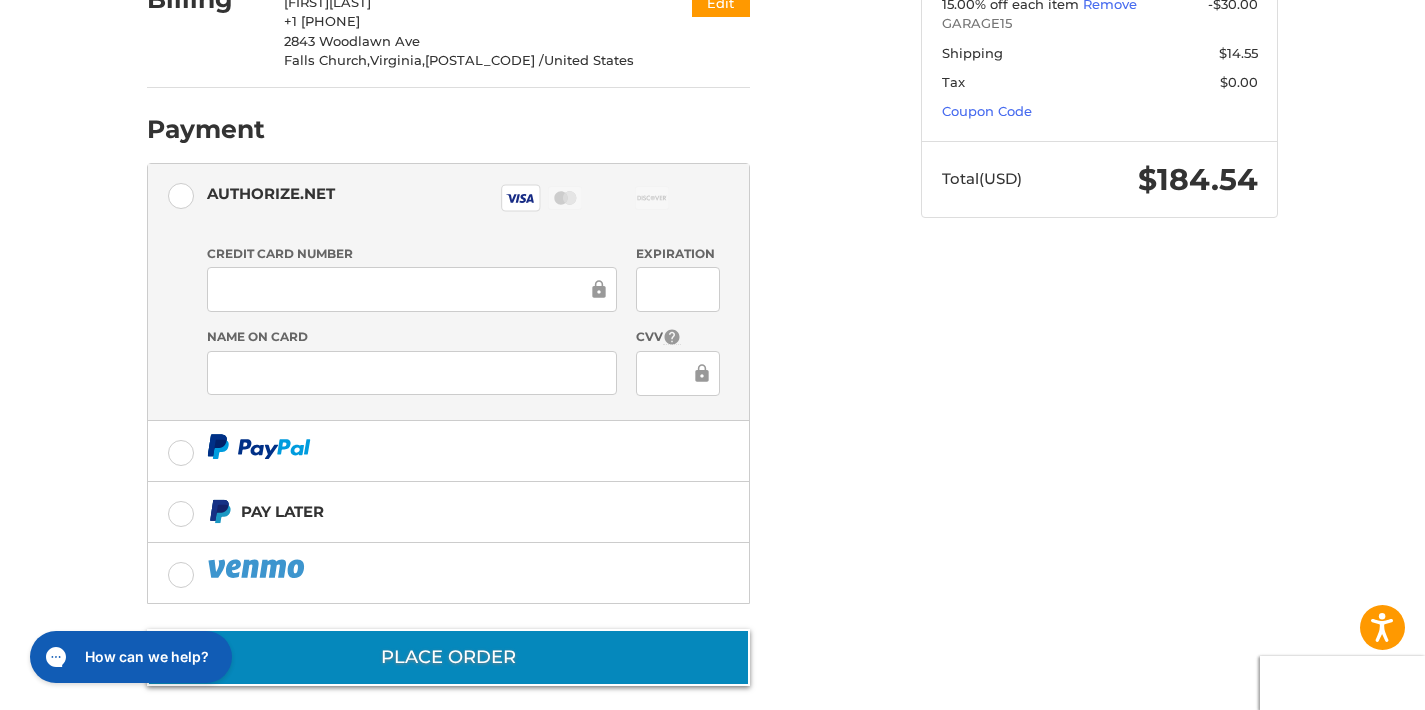 click on "Place Order" at bounding box center (448, 657) 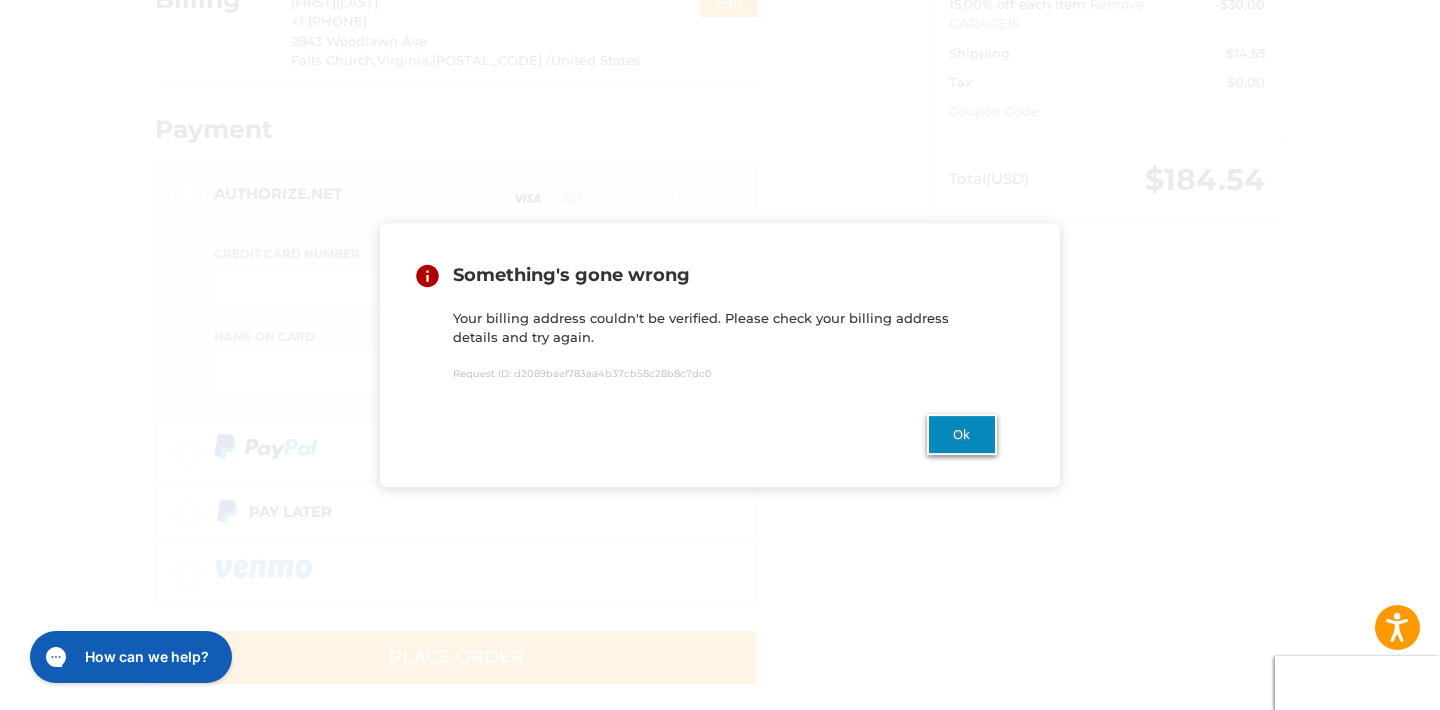click on "Ok" at bounding box center (962, 434) 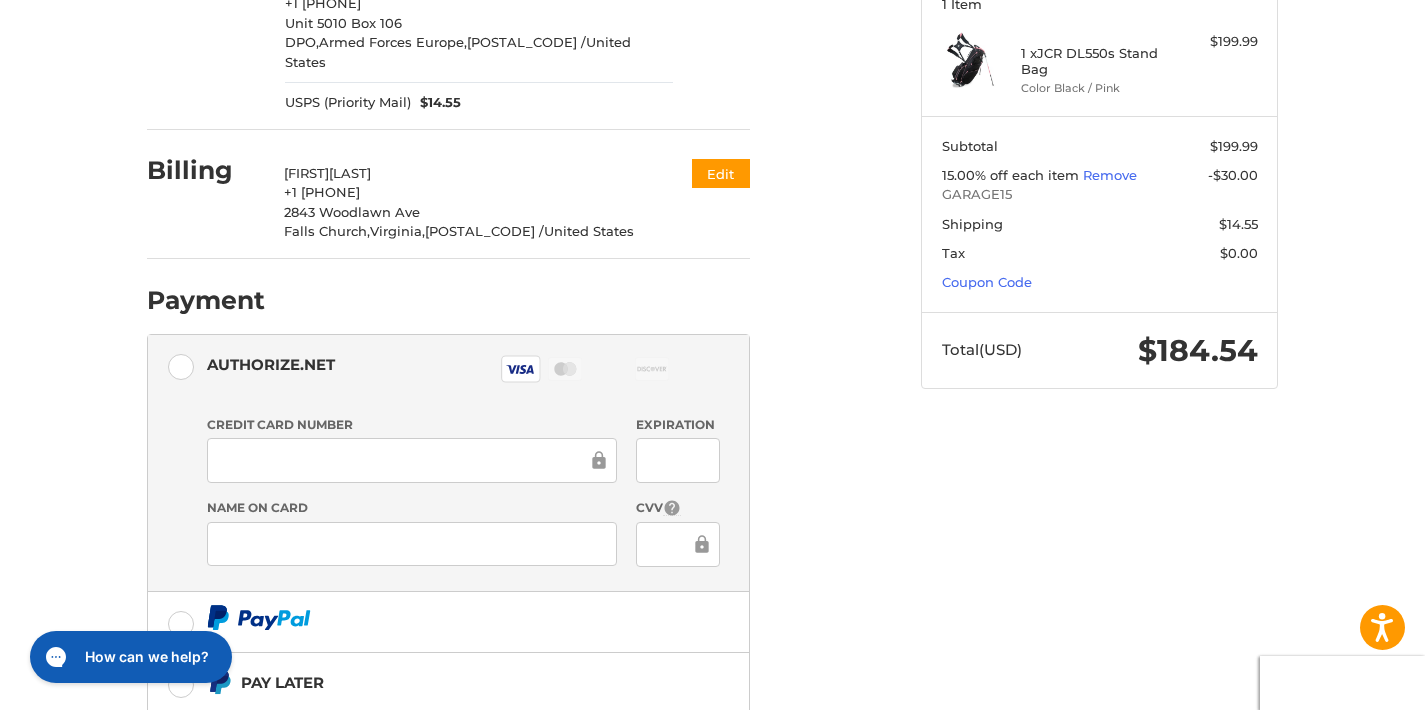 scroll, scrollTop: 70, scrollLeft: 0, axis: vertical 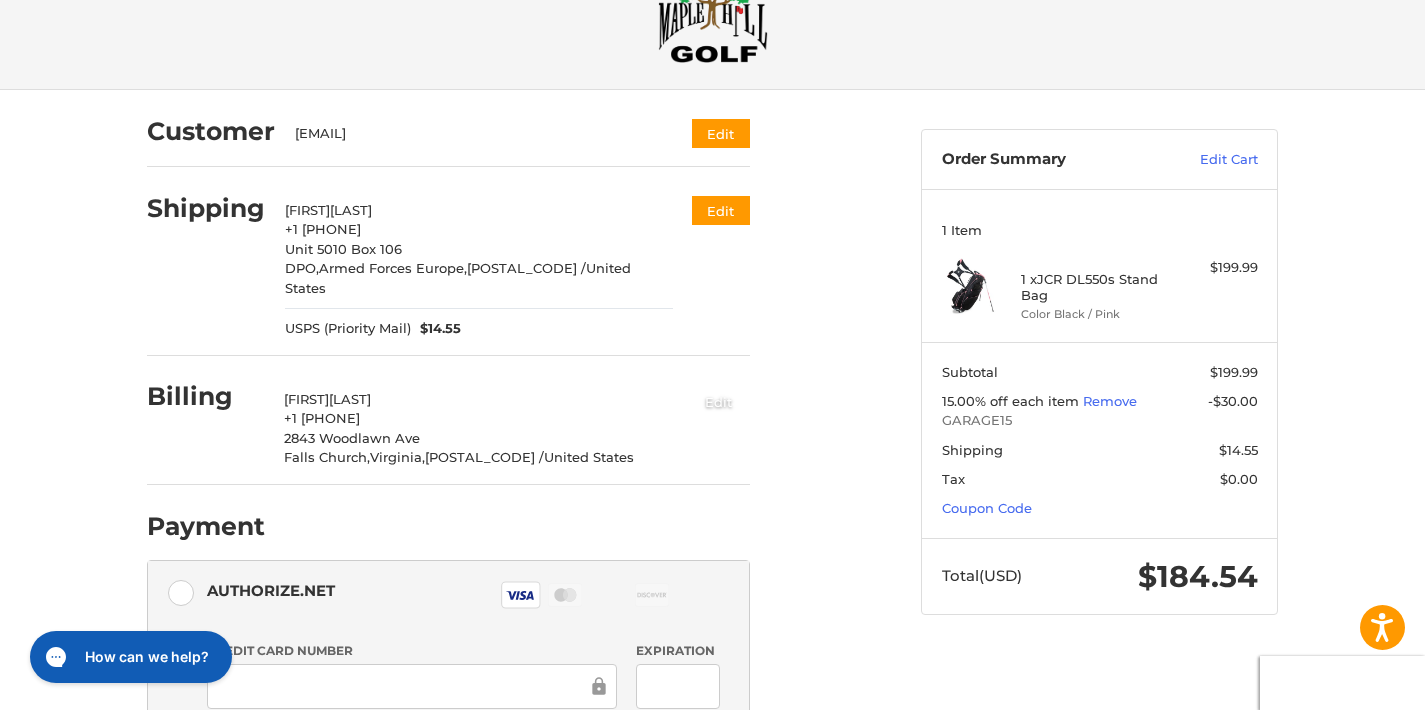 click on "Edit" at bounding box center (719, 401) 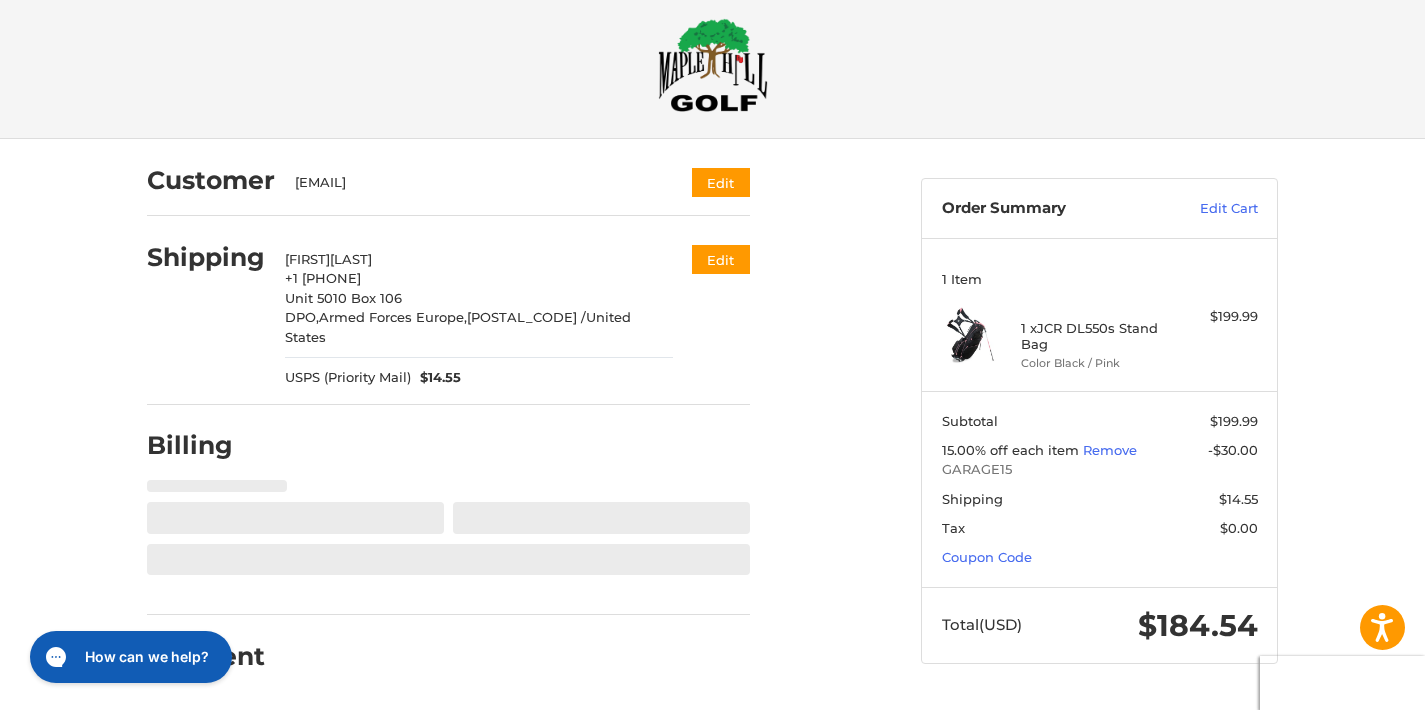 select on "**" 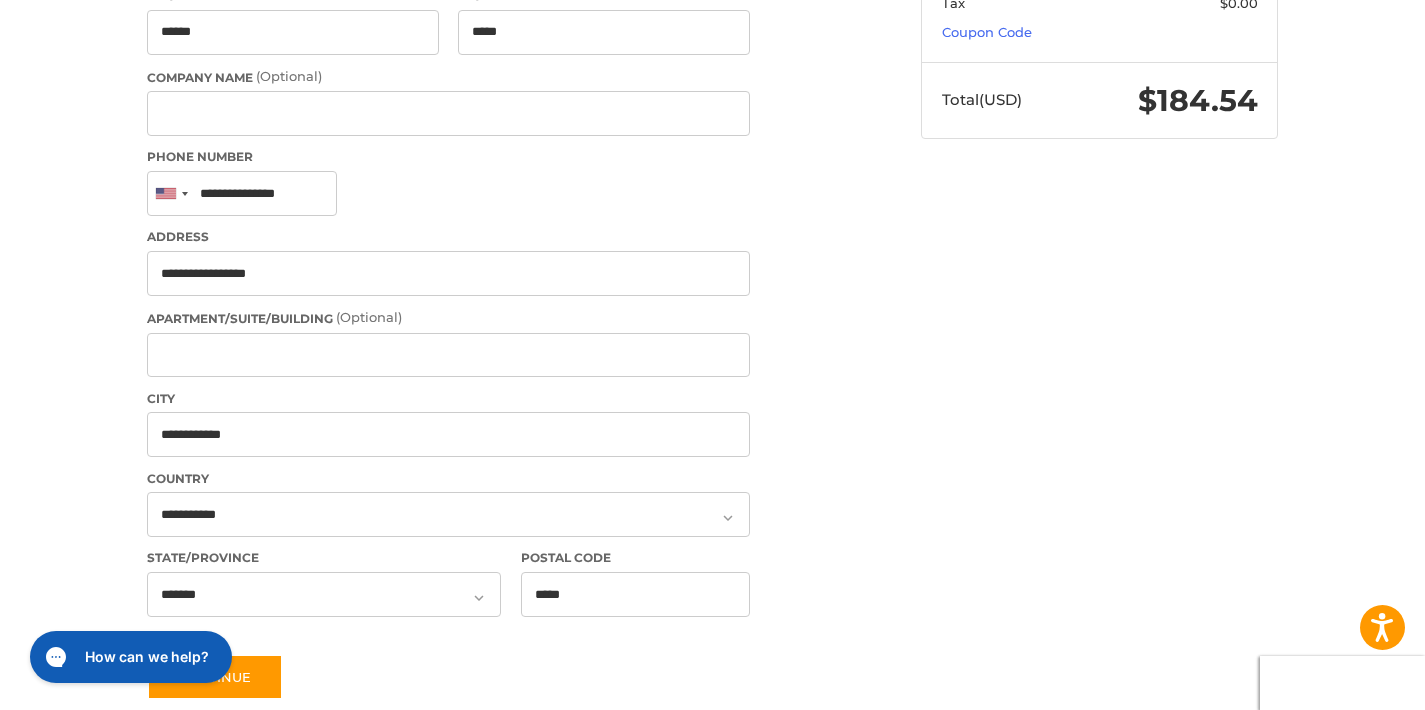 scroll, scrollTop: 547, scrollLeft: 0, axis: vertical 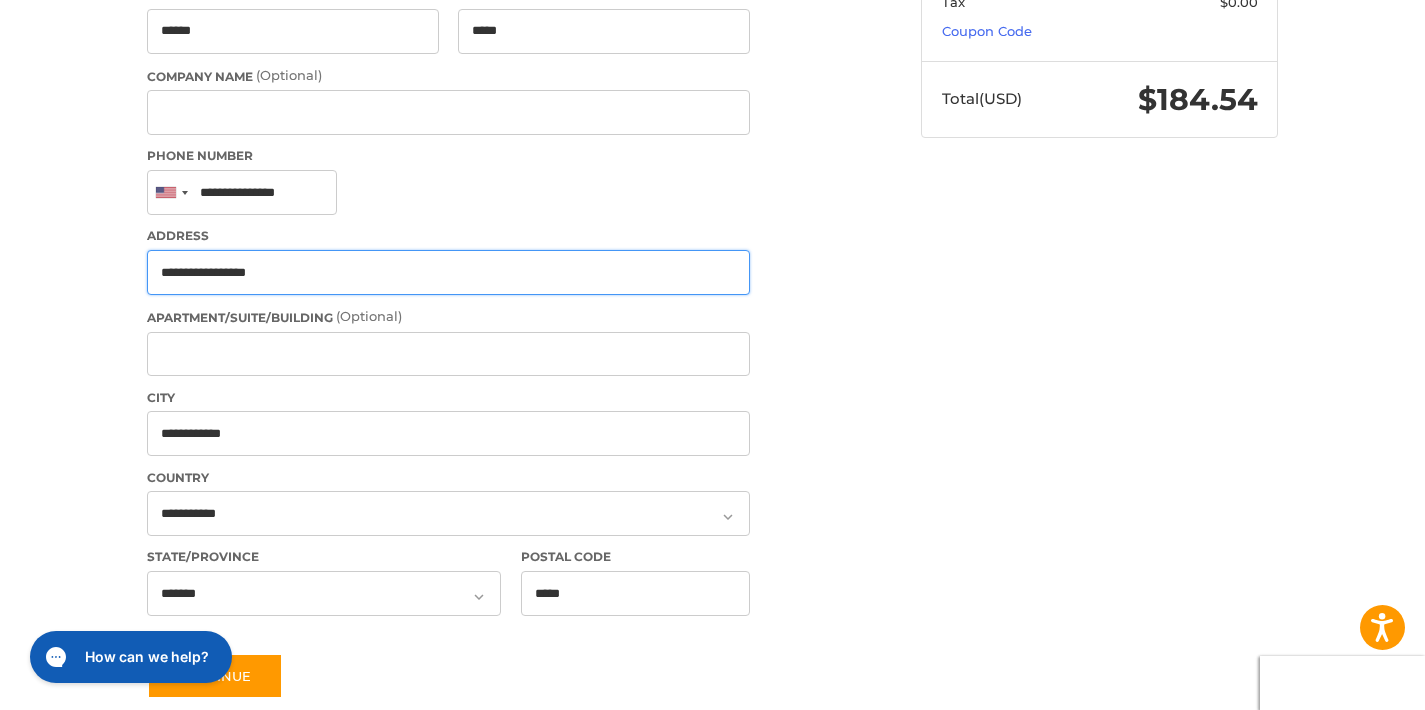 drag, startPoint x: 335, startPoint y: 250, endPoint x: 64, endPoint y: 233, distance: 271.53268 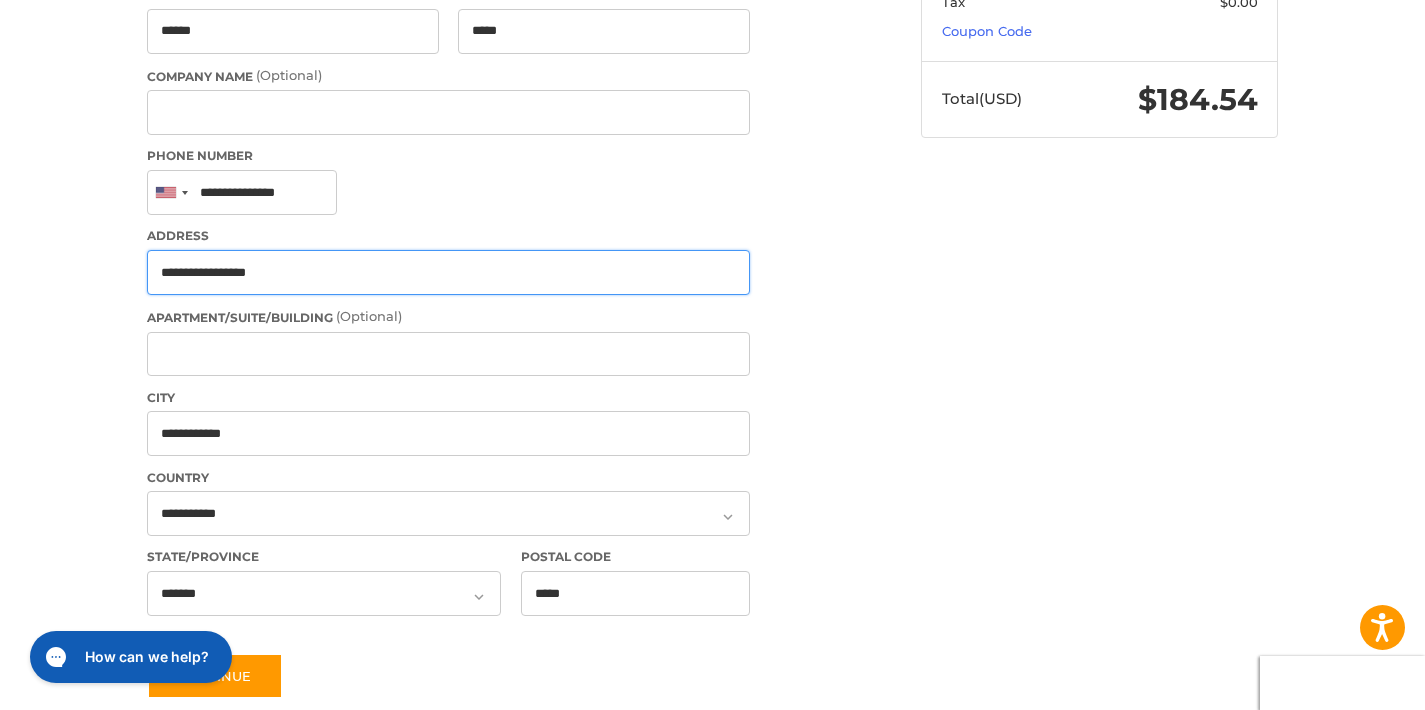 click on "Customer [EMAIL] Edit Shipping [FIRST]  [LAST]   +1 [PHONE] Unit 5010 Box 106  DPO,  Armed Forces Europe,  [POSTAL_CODE] /  United States  USPS (Priority Mail) $14.55 Edit Billing Billing Address First Name ****** Last Name ***** Company Name   (Optional) Phone Number United States +1 Afghanistan (‫افغانستان‬‎) +93 Albania (Shqipëri) +355 Algeria (‫الجزائر‬‎) +213 American Samoa +1 Andorra +376 Angola +244 Anguilla +1 Antigua and Barbuda +1 Argentina +54 Armenia (Հայաստան) +374 Aruba +297 Ascension Island +247 Australia +61 Austria (Österreich) +43 Azerbaijan (Azərbaycan) +994 Bahamas +1 Bahrain (‫البحرين‬‎) +973 Bangladesh (বাংলাদেশ) +880 Barbados +1 Belarus (Беларусь) +375 Belgium (België) +32 Belize +501 Benin (Bénin) +229 Bermuda +1 Bhutan (འབྲུག) +975 Bolivia +591 Bosnia and Herzegovina (Босна и Херцеговина) +387 Botswana +267 Brazil (Brasil) +55 British Indian Ocean Territory +246 +1 +673" at bounding box center [712, 215] 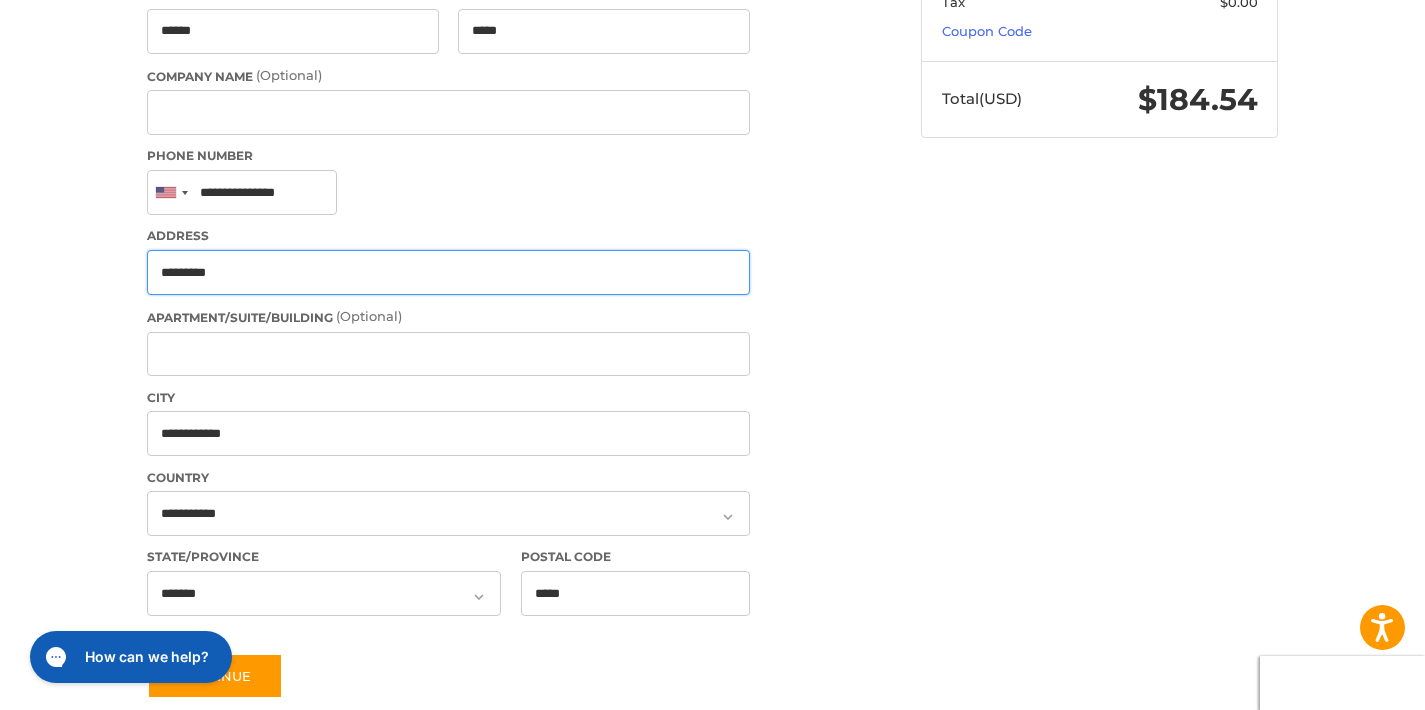 click on "*********" at bounding box center [448, 272] 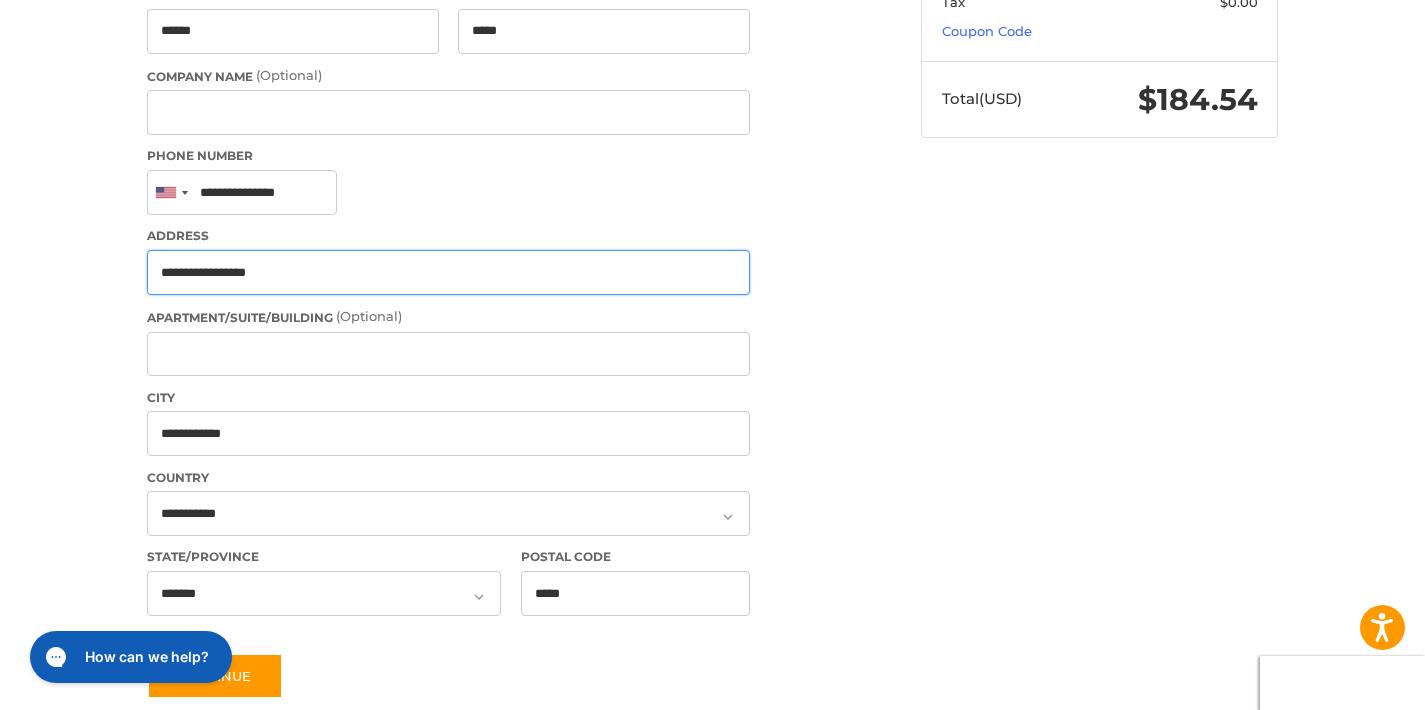 type on "**********" 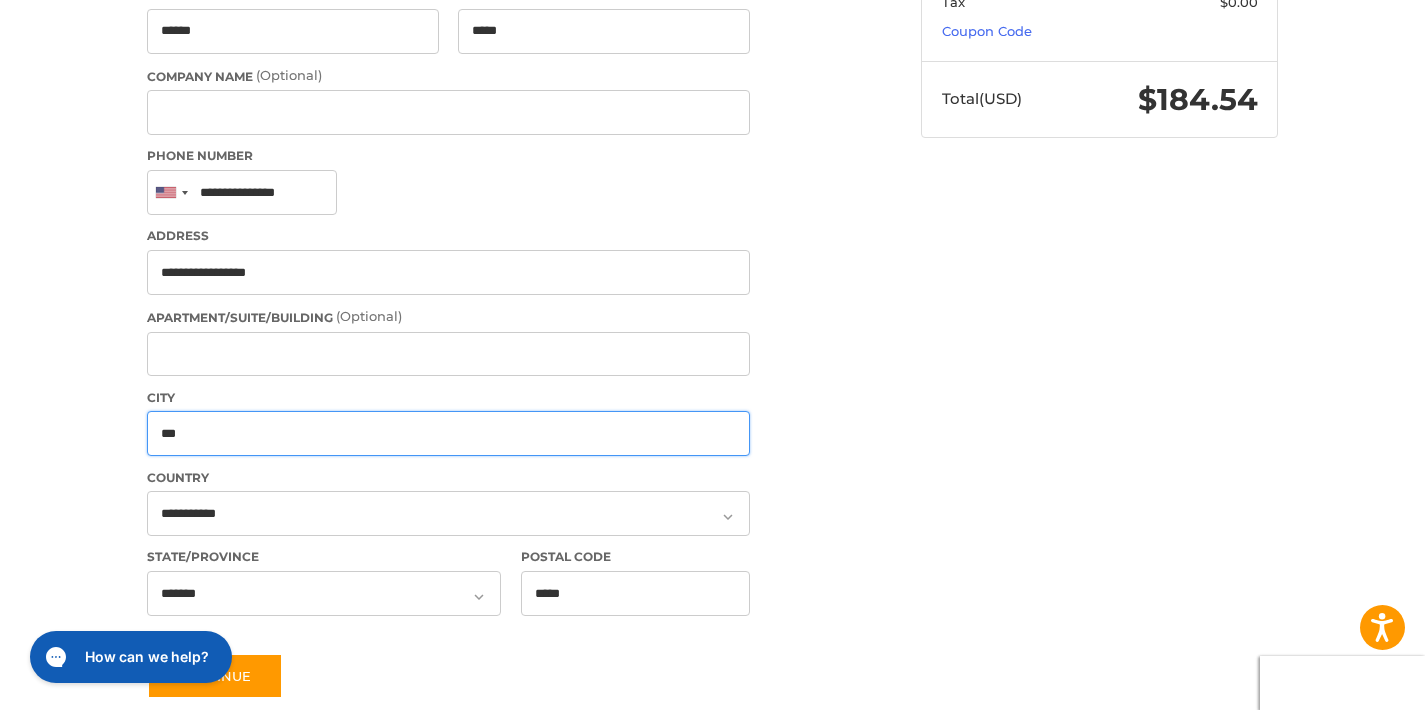 type on "***" 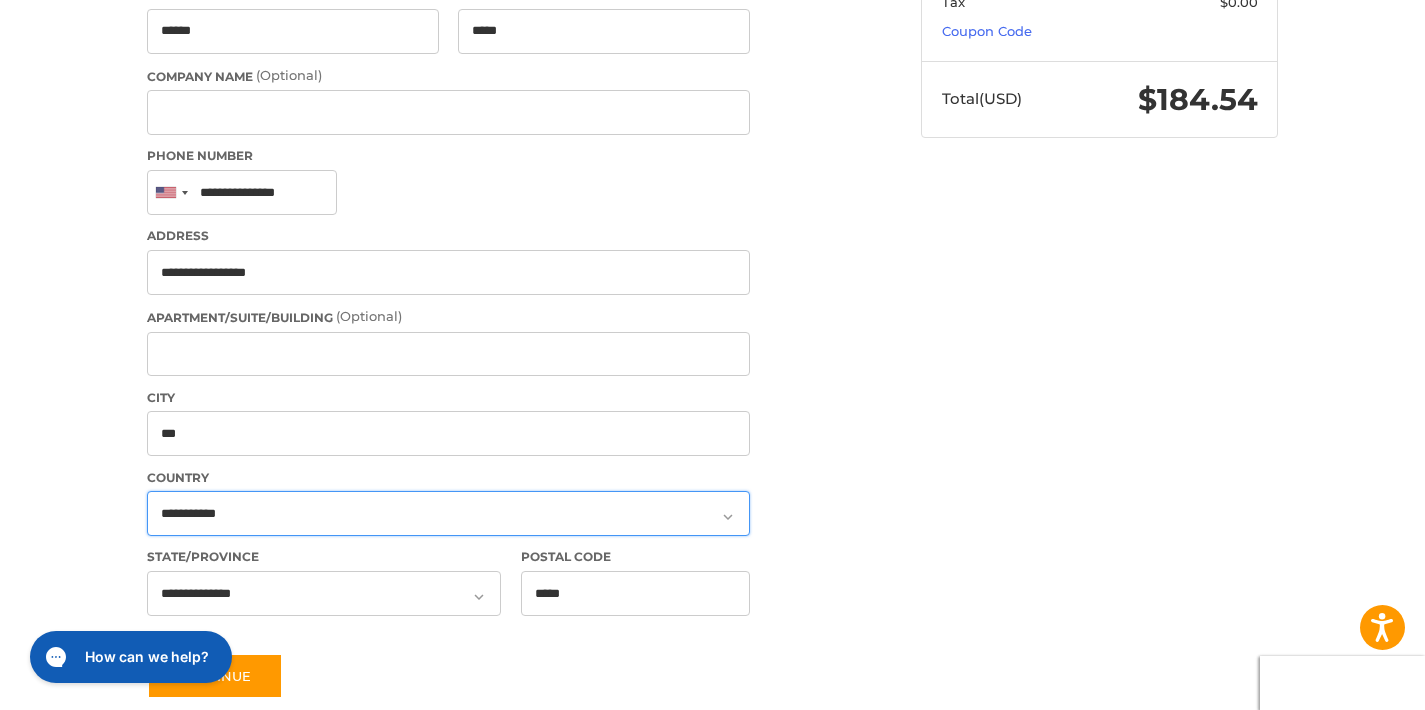 click on "**********" at bounding box center (448, 513) 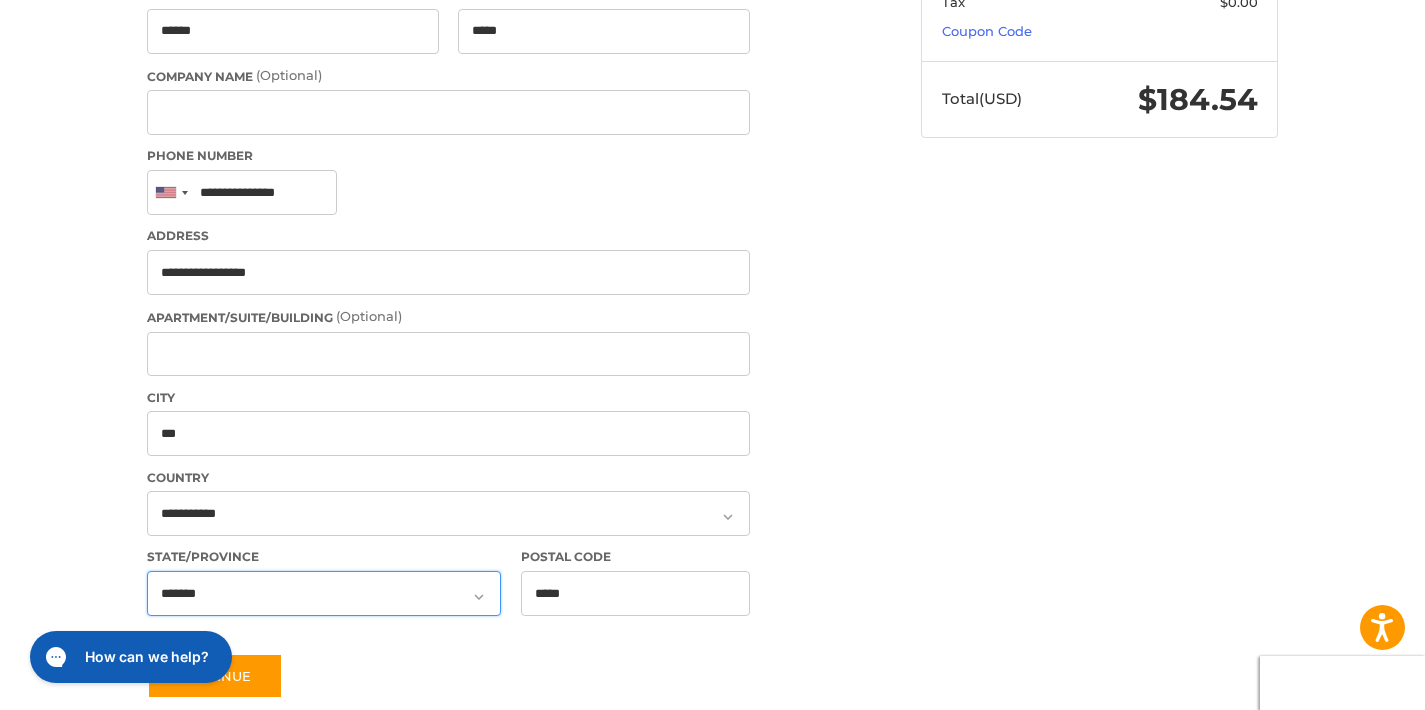click on "**********" at bounding box center (324, 593) 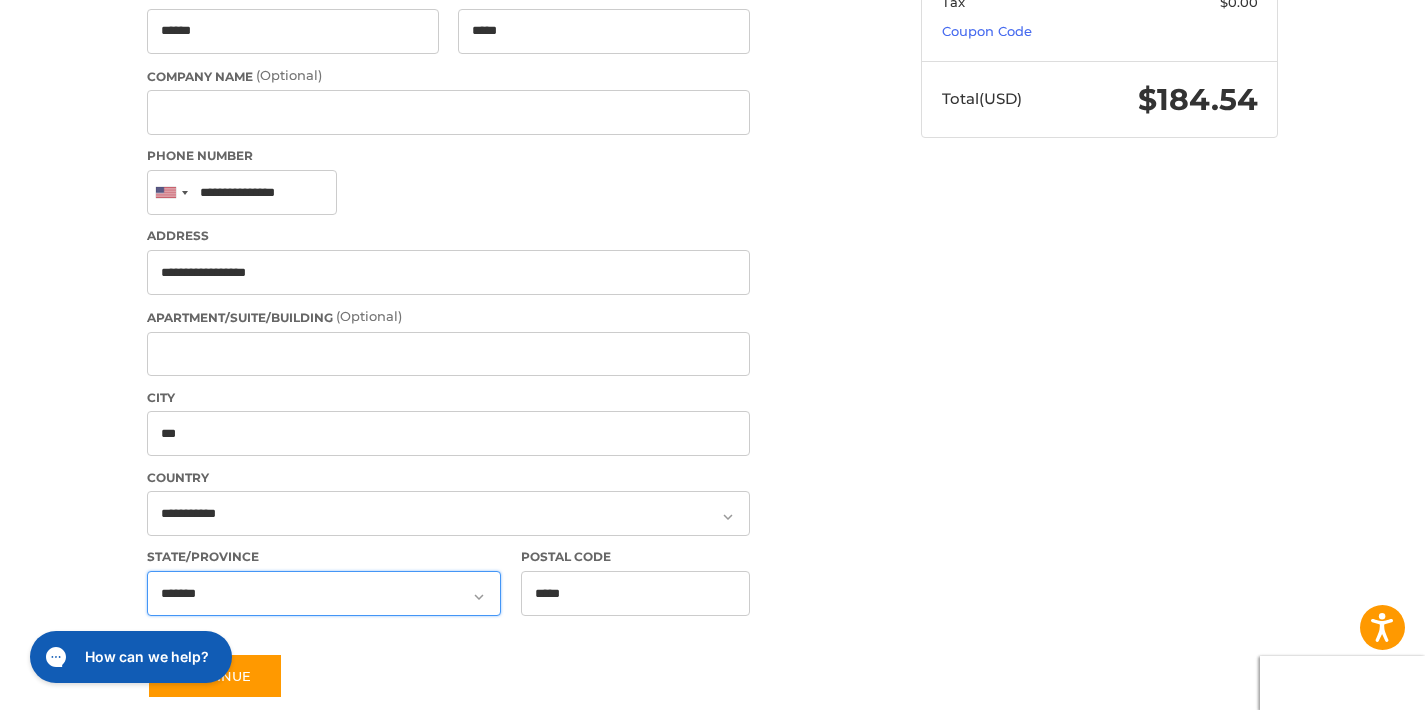 select on "**" 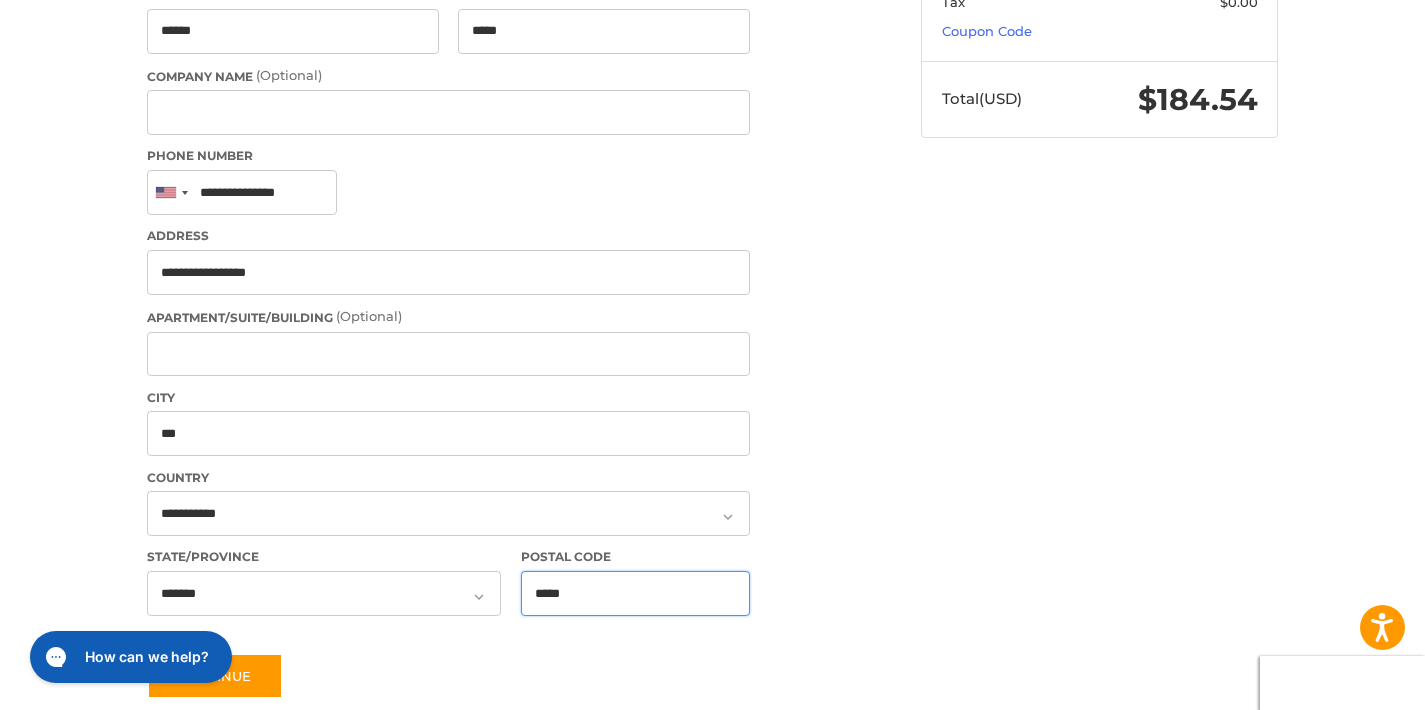 click on "*****" at bounding box center (636, 593) 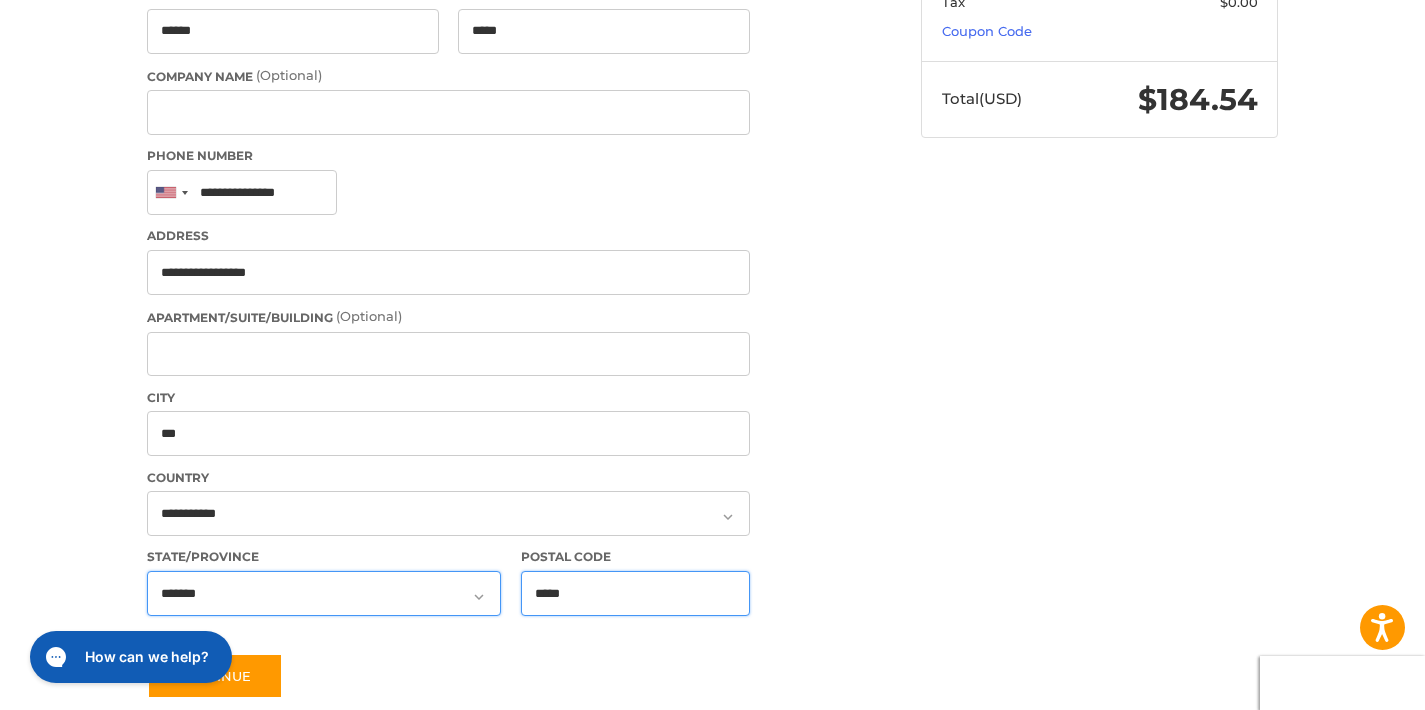drag, startPoint x: 615, startPoint y: 574, endPoint x: 439, endPoint y: 565, distance: 176.22997 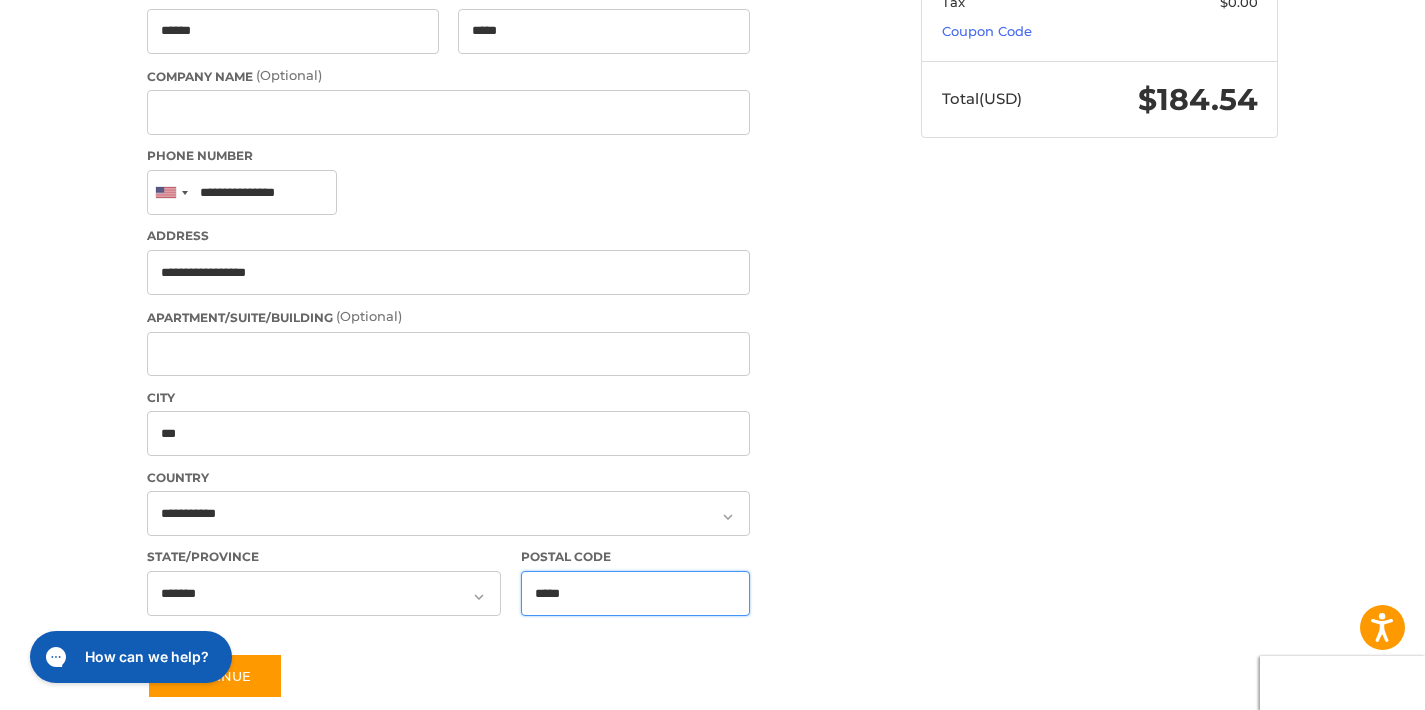 type on "*****" 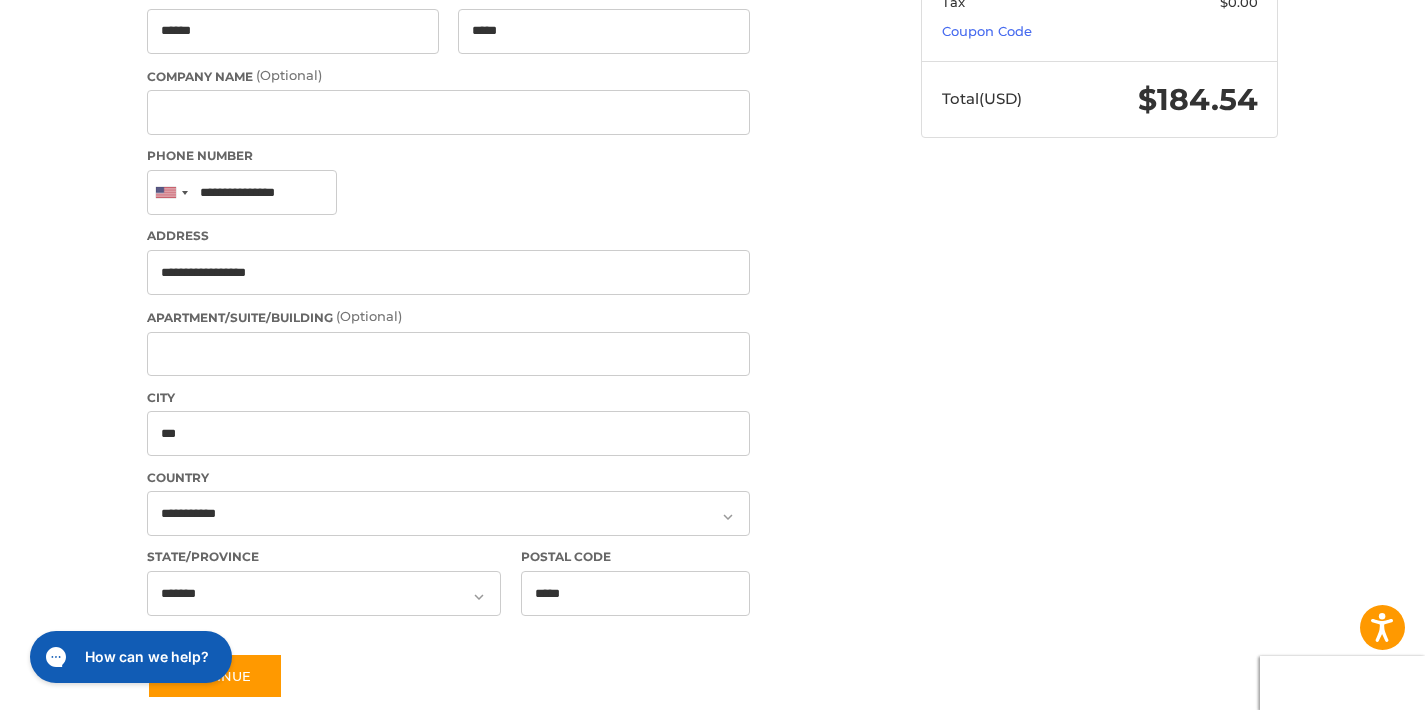 click on "Customer [EMAIL] Edit Shipping [FIRST]  [LAST]   +1 [PHONE] Unit 5010 Box 106  DPO,  Armed Forces Europe,  [POSTAL_CODE] /  United States  USPS (Priority Mail) $14.55 Edit Billing Billing Address First Name ****** Last Name ***** Company Name   (Optional) Phone Number United States +1 Afghanistan (‫افغانستان‬‎) +93 Albania (Shqipëri) +355 Algeria (‫الجزائر‬‎) +213 American Samoa +1 Andorra +376 Angola +244 Anguilla +1 Antigua and Barbuda +1 Argentina +54 Armenia (Հայաստան) +374 Aruba +297 Ascension Island +247 Australia +61 Austria (Österreich) +43 Azerbaijan (Azərbaycan) +994 Bahamas +1 Bahrain (‫البحرين‬‎) +973 Bangladesh (বাংলাদেশ) +880 Barbados +1 Belarus (Беларусь) +375 Belgium (België) +32 Belize +501 Benin (Bénin) +229 Bermuda +1 Bhutan (འབྲུག) +975 Bolivia +591 Bosnia and Herzegovina (Босна и Херцеговина) +387 Botswana +267 Brazil (Brasil) +55 British Indian Ocean Territory +246 +1 +673" at bounding box center (713, 215) 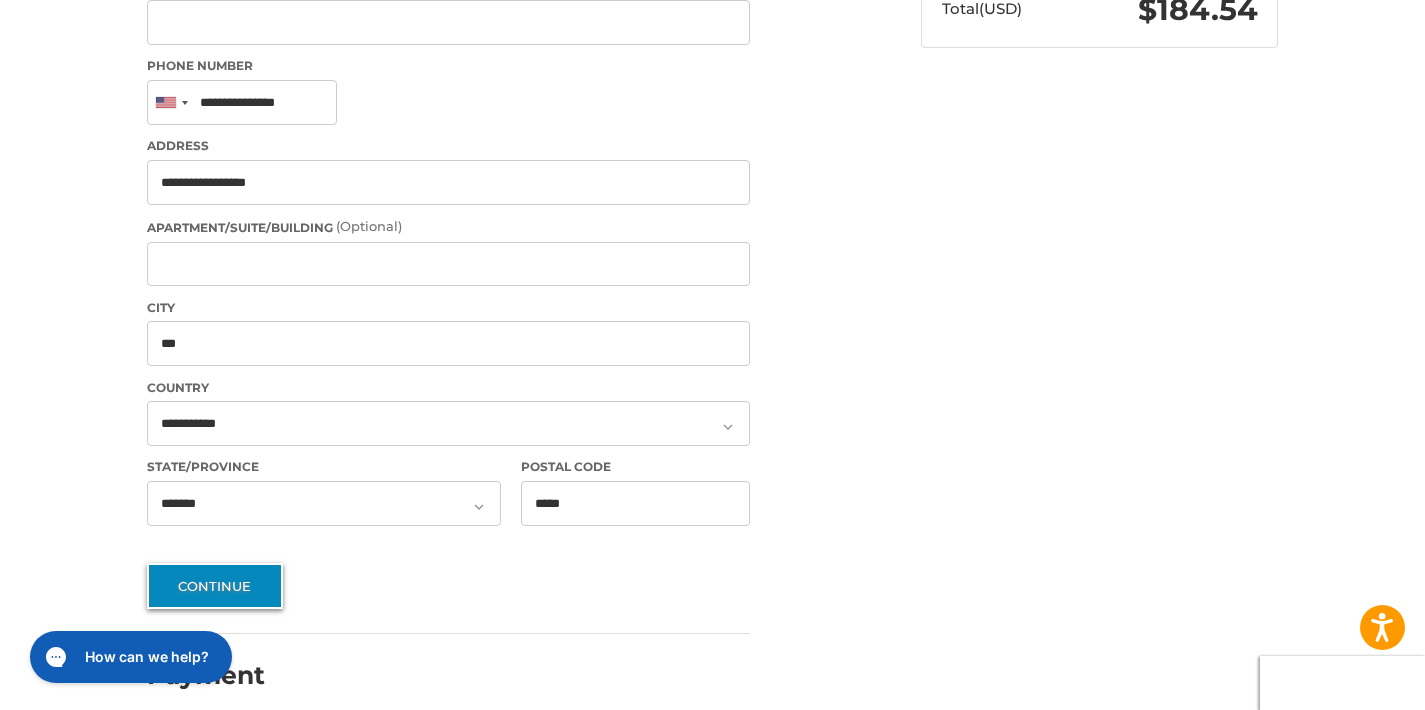 click on "Continue" at bounding box center [215, 586] 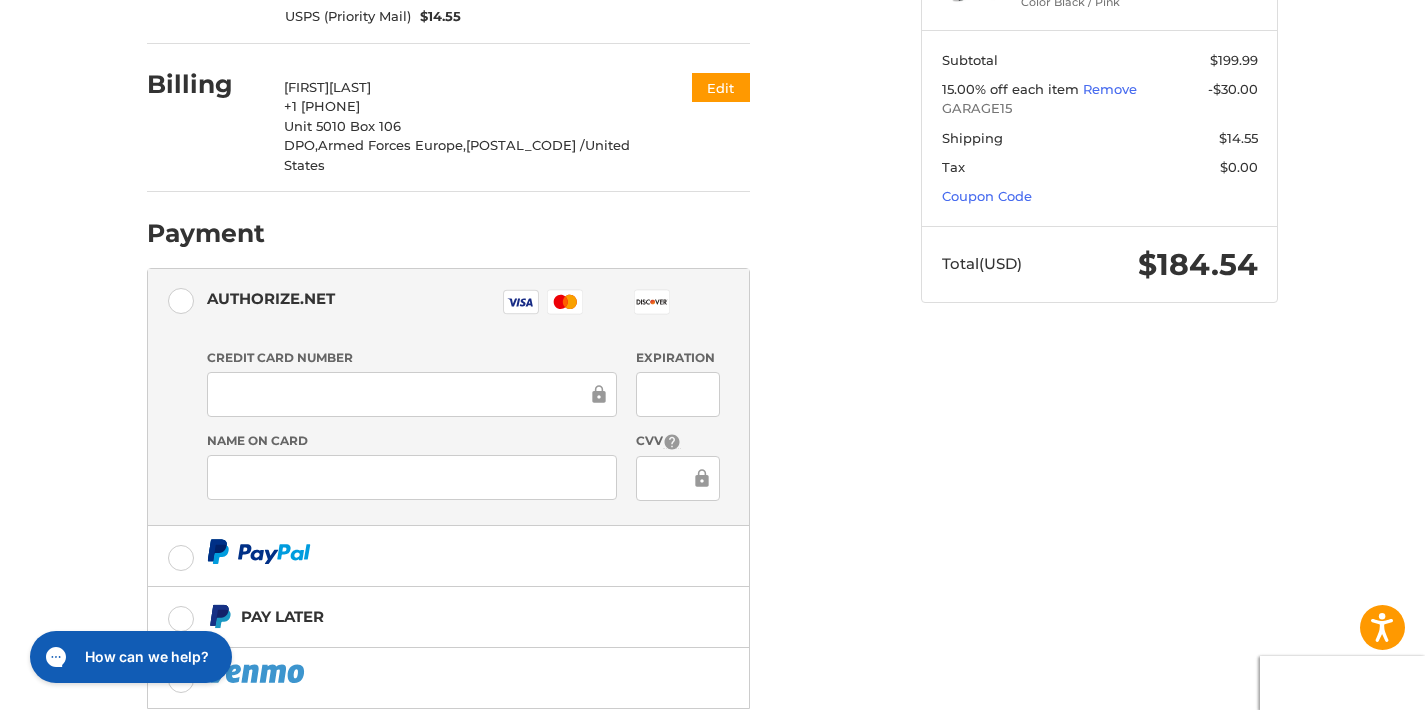 scroll, scrollTop: 467, scrollLeft: 0, axis: vertical 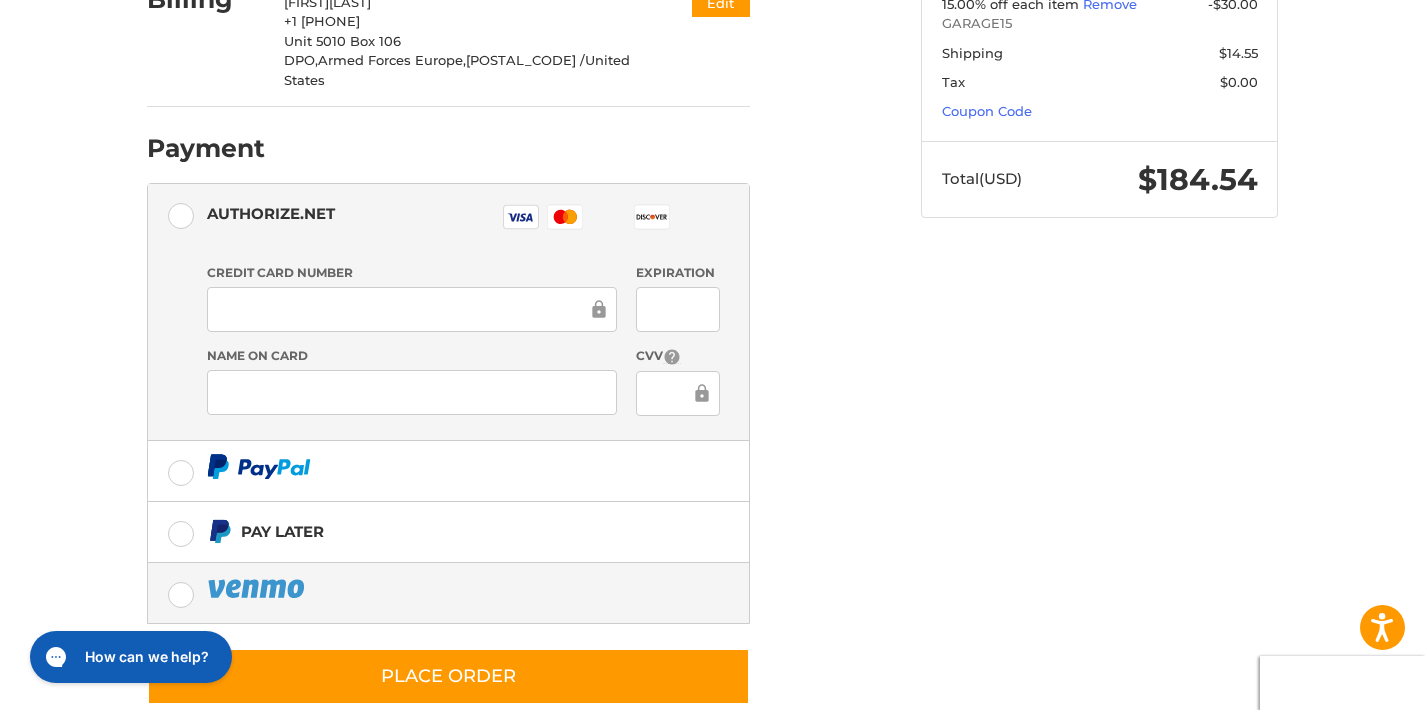 click at bounding box center [448, 593] 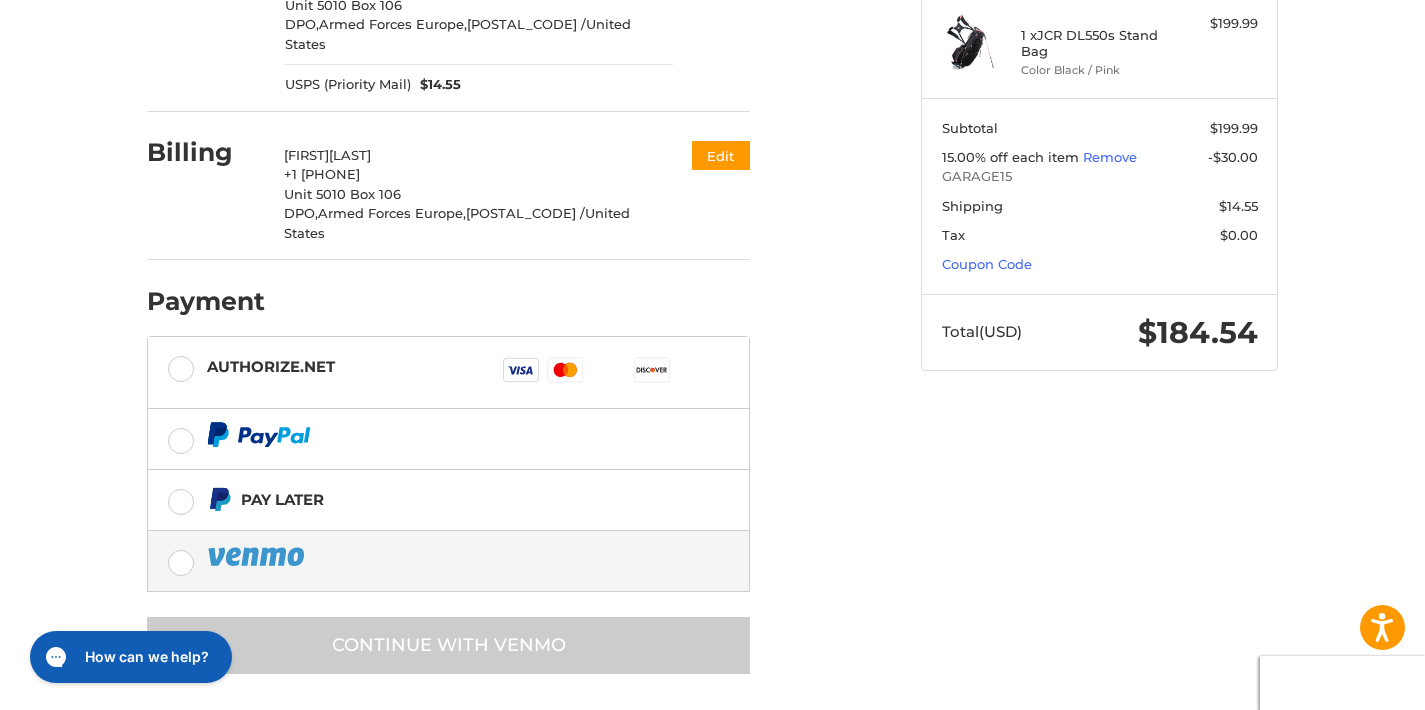 scroll, scrollTop: 286, scrollLeft: 0, axis: vertical 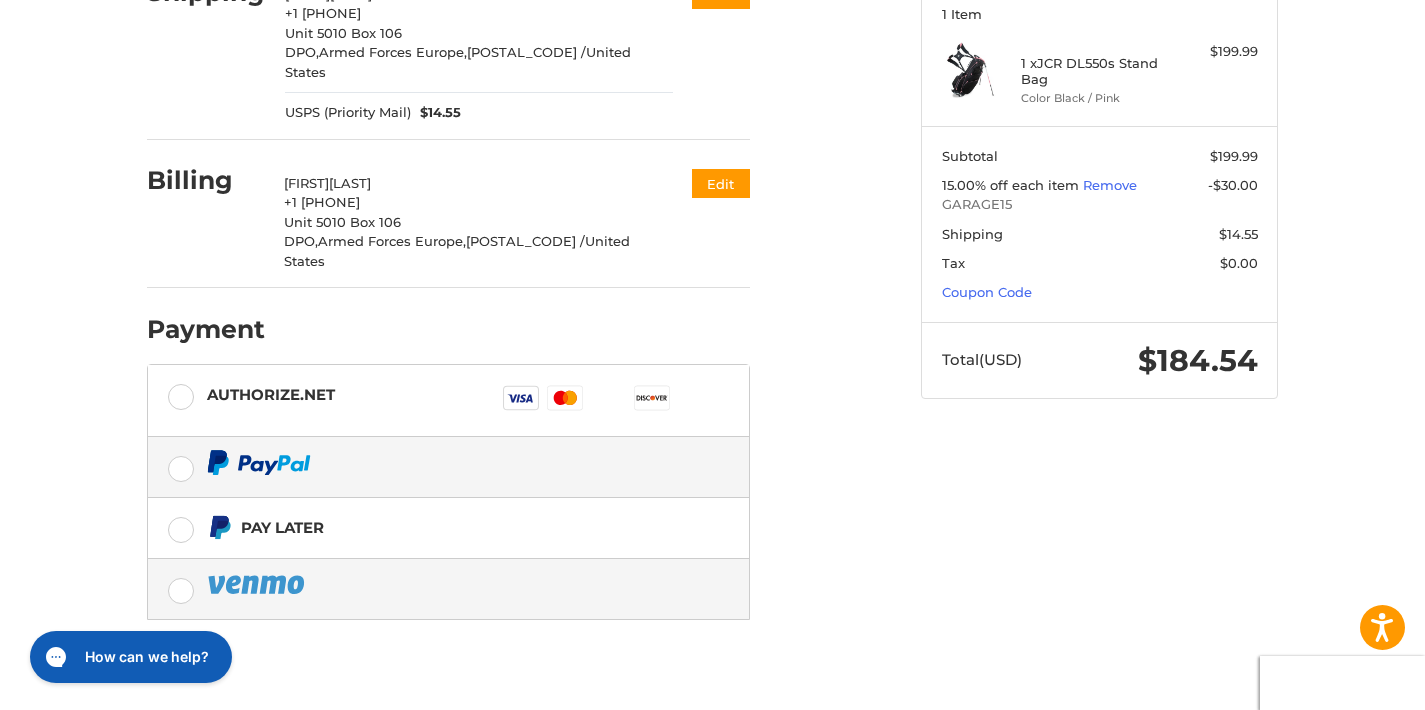 click at bounding box center [448, 467] 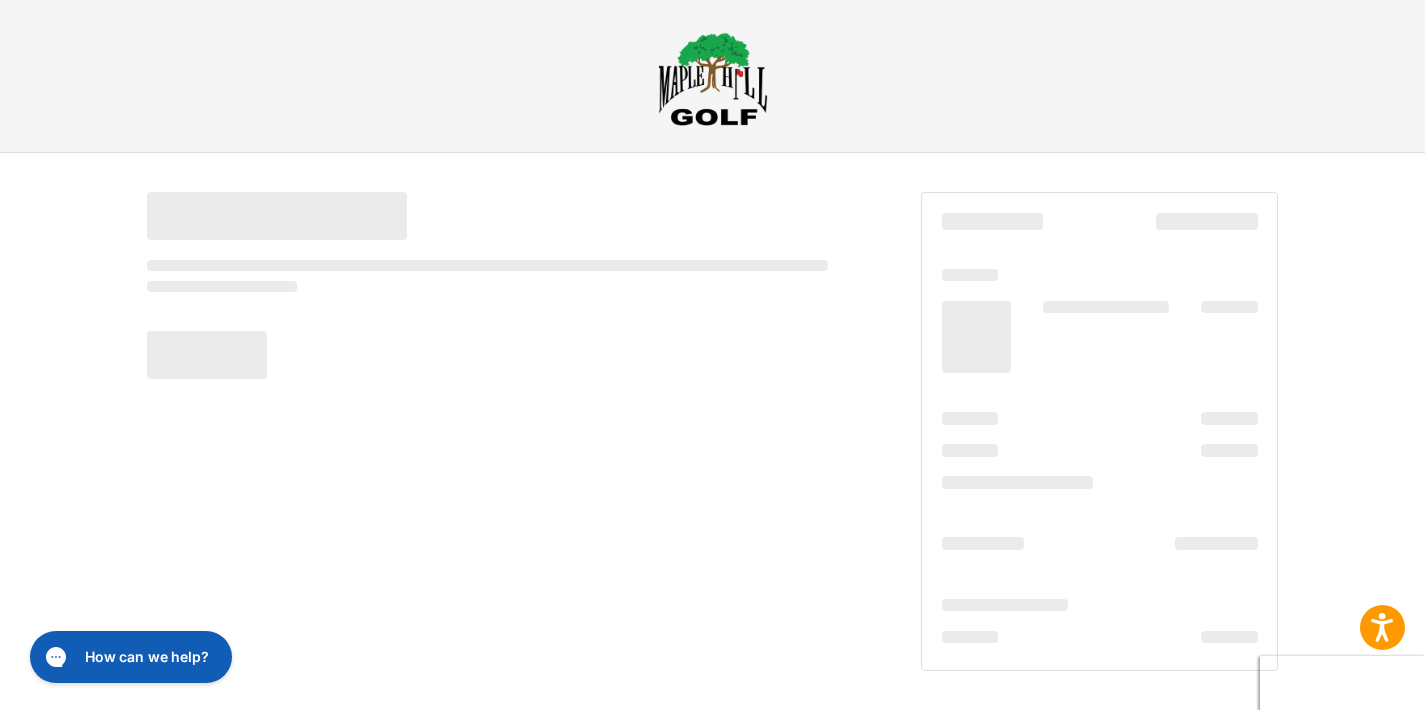 scroll, scrollTop: 7, scrollLeft: 0, axis: vertical 